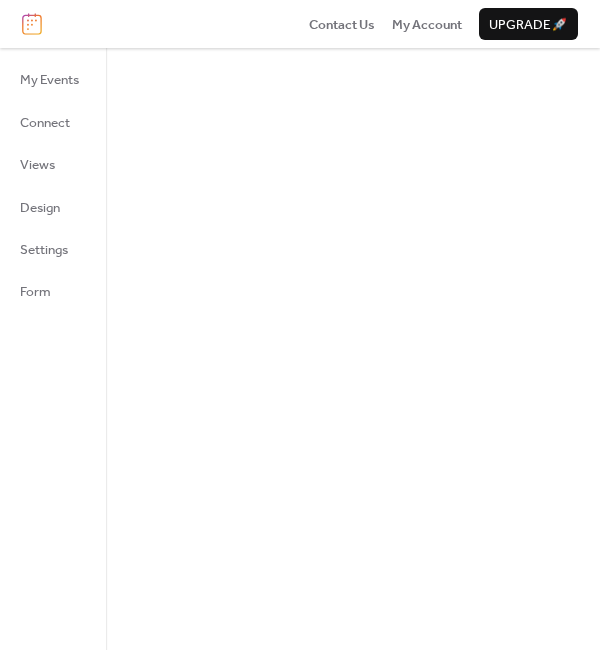scroll, scrollTop: 0, scrollLeft: 0, axis: both 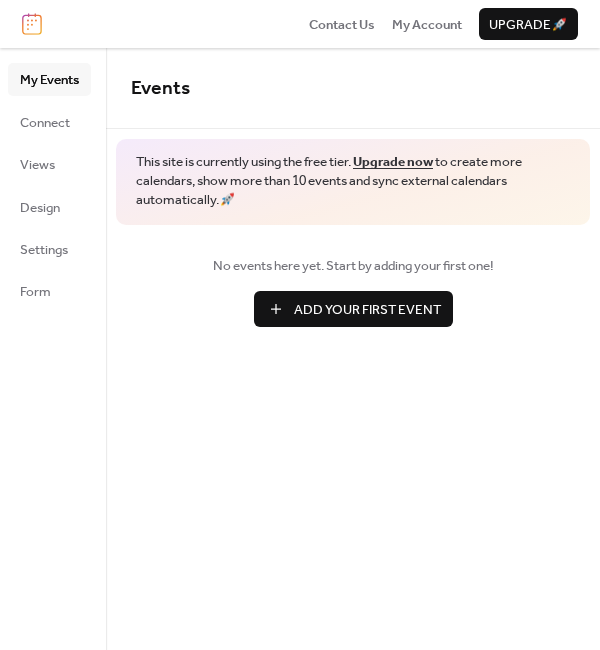 click on "Upgrade now" at bounding box center (393, 162) 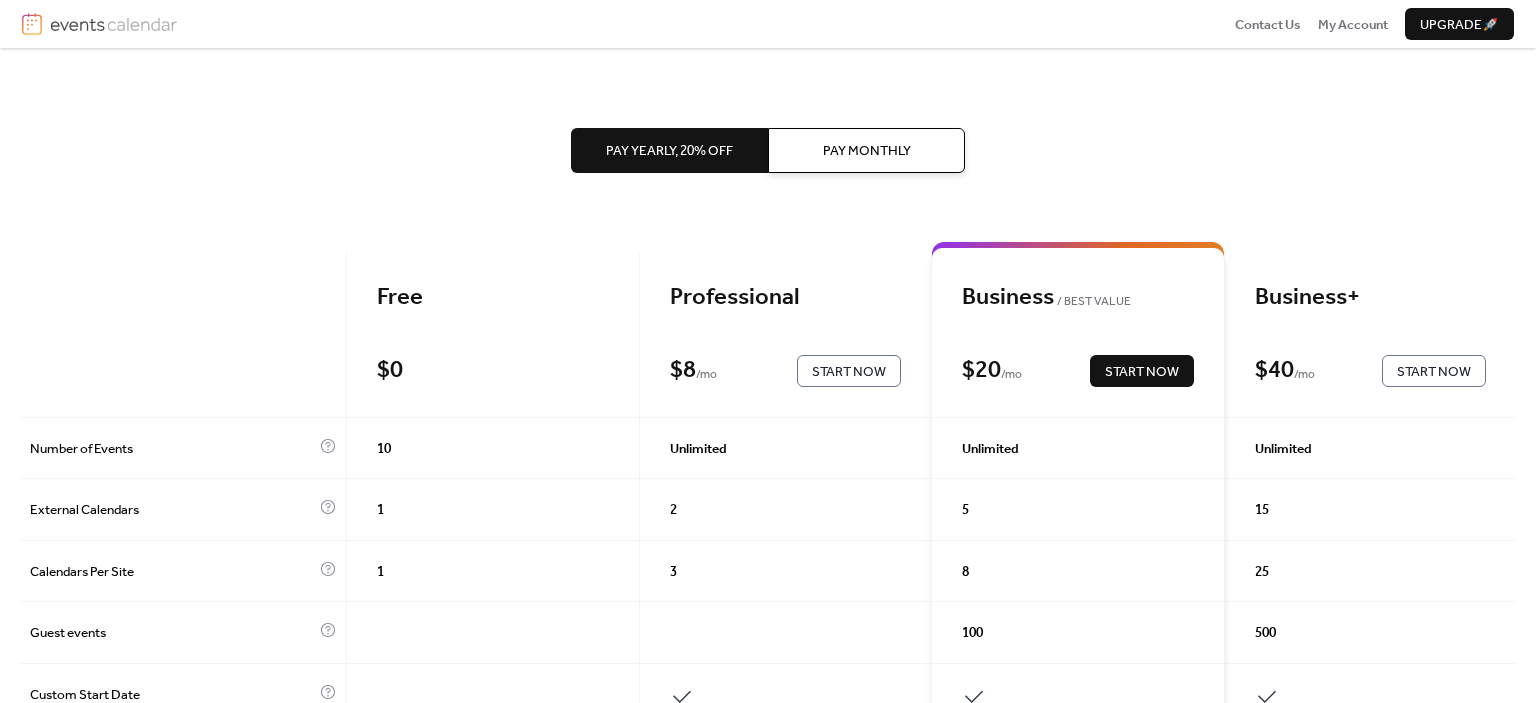 scroll, scrollTop: 0, scrollLeft: 0, axis: both 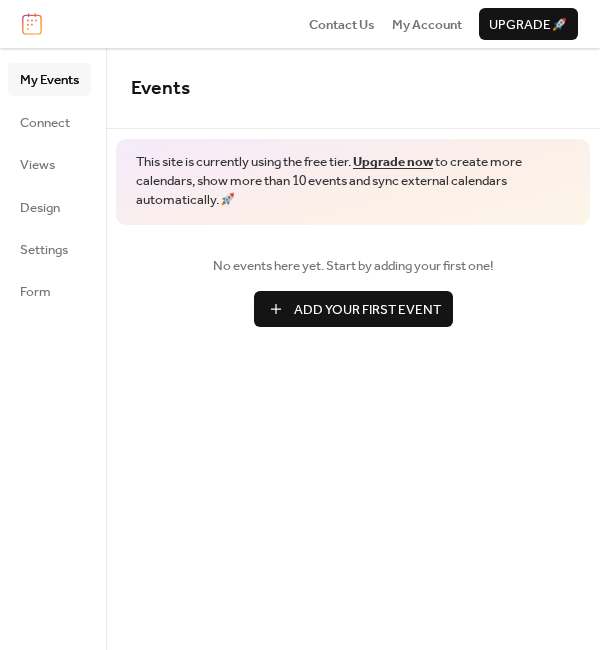 click on "Add Your First Event" at bounding box center (353, 309) 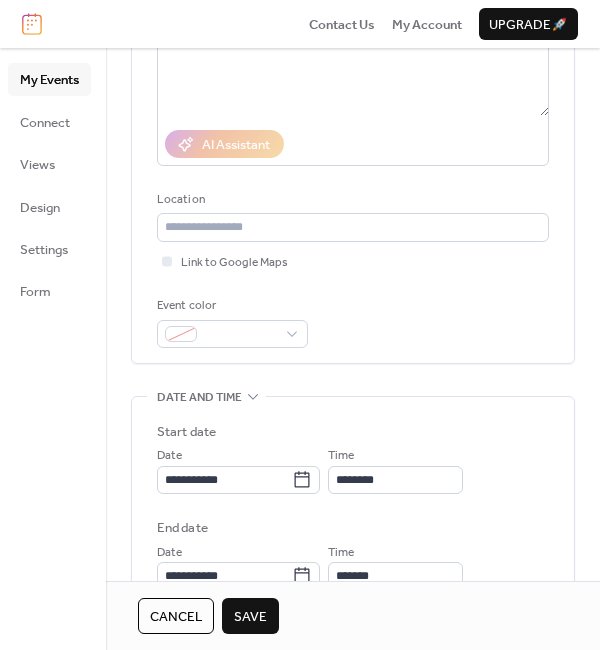 scroll, scrollTop: 400, scrollLeft: 0, axis: vertical 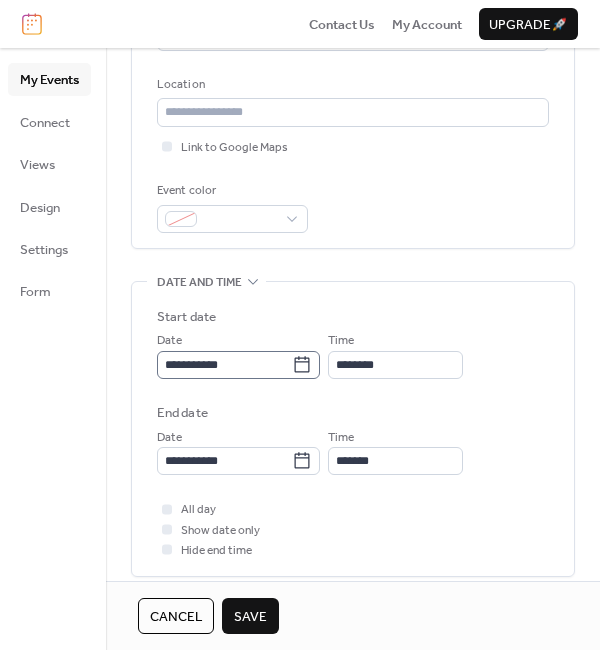 type on "******" 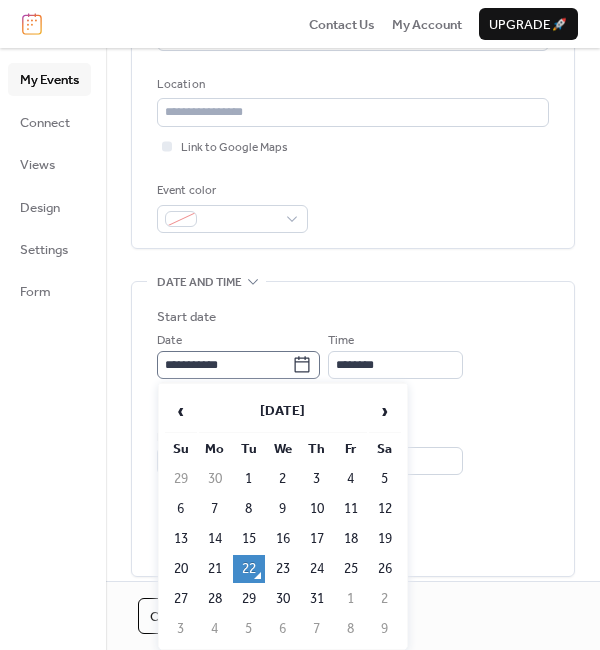 click 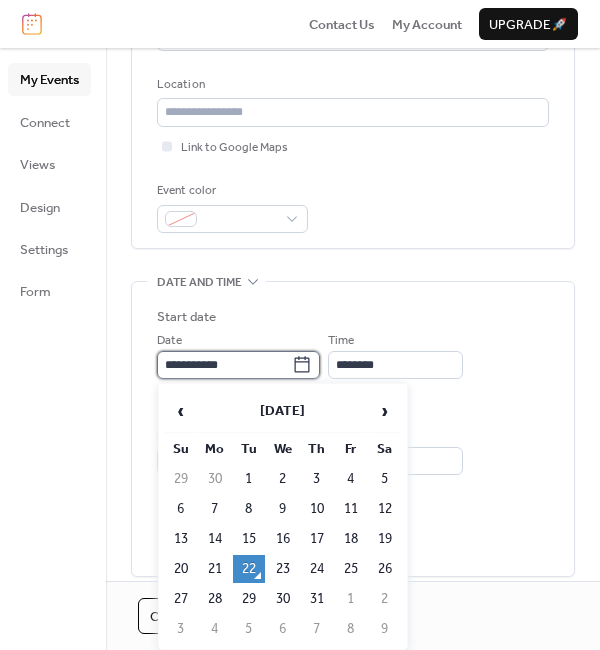 click on "**********" at bounding box center [224, 365] 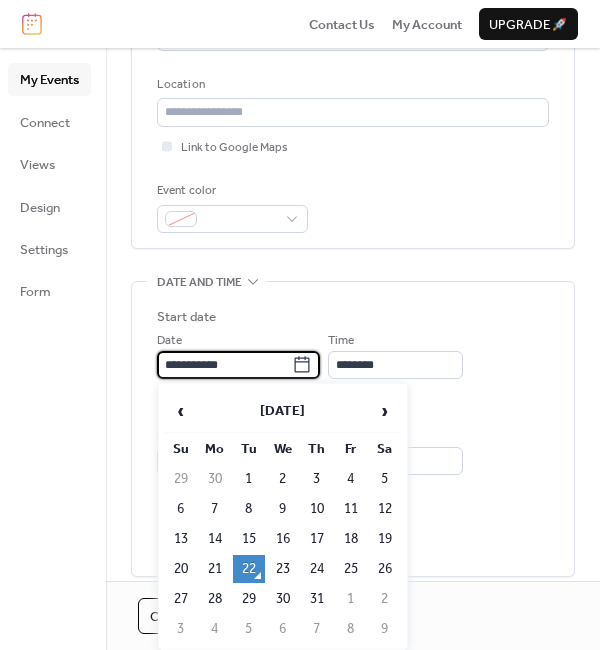 click on "25" at bounding box center (351, 569) 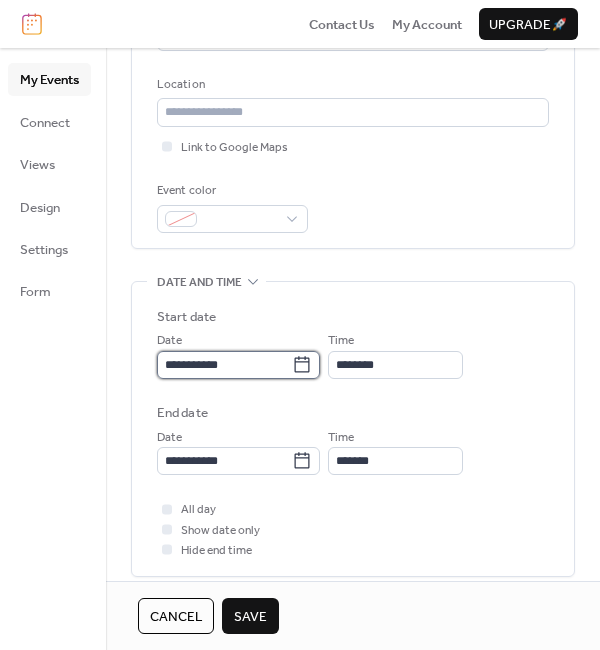 click on "**********" at bounding box center [224, 365] 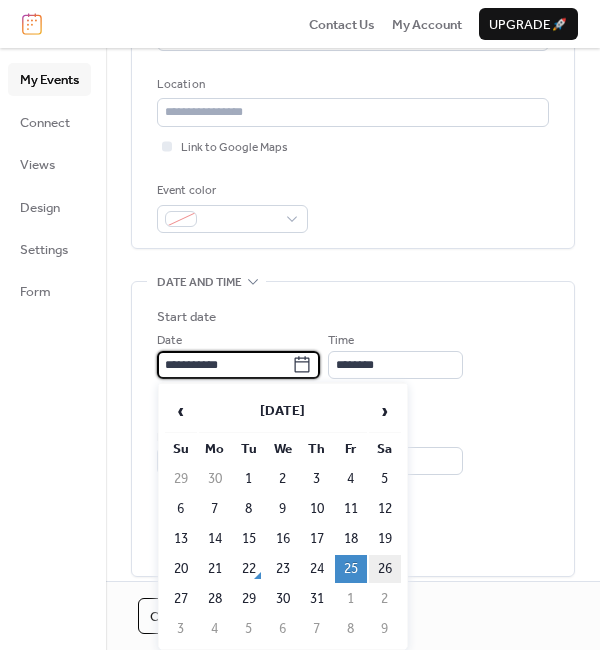 click on "26" at bounding box center [385, 569] 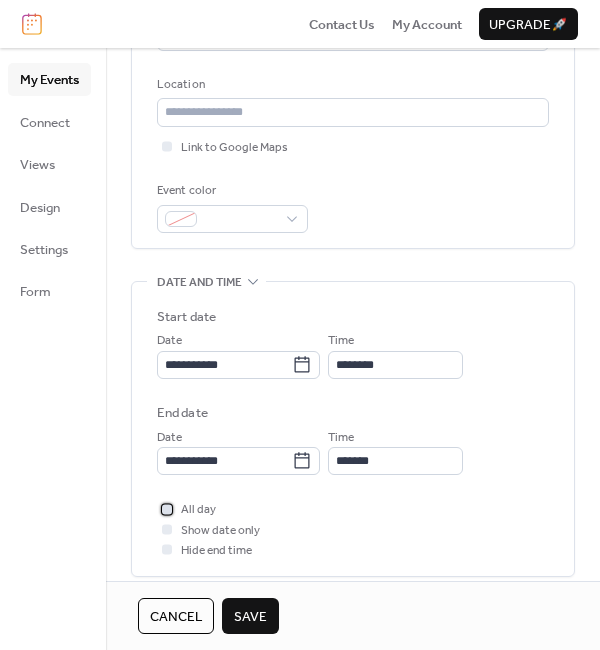 click on "All day" at bounding box center [186, 509] 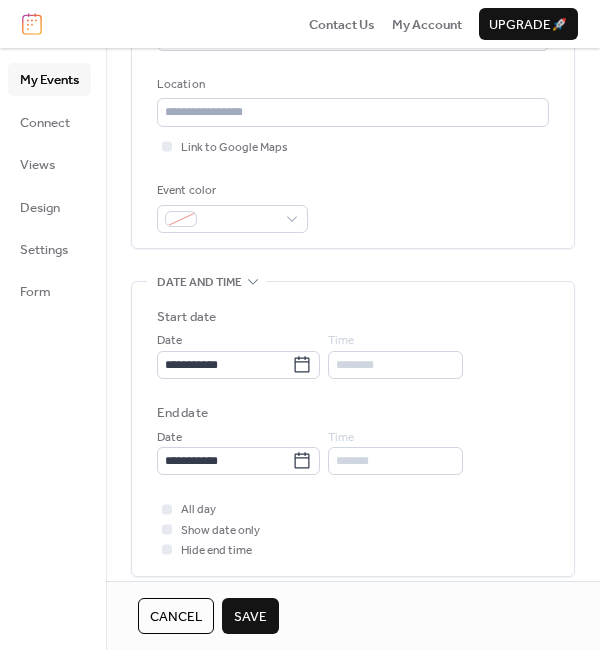 click on "Save" at bounding box center [250, 617] 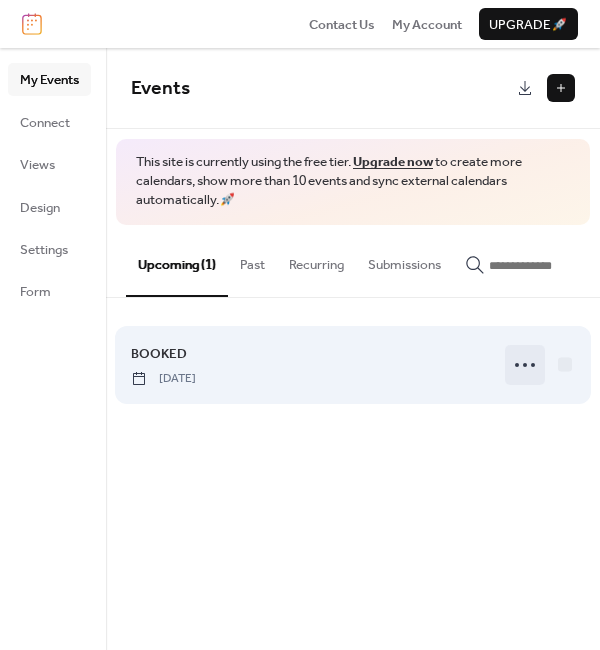 click 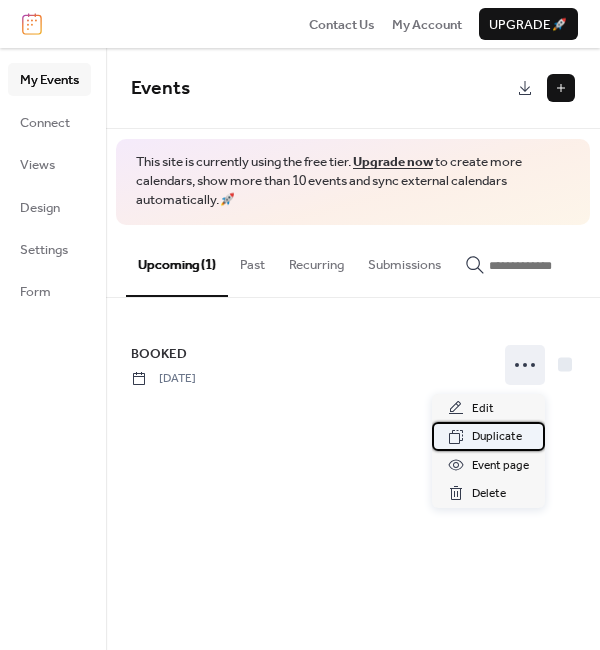 click on "Duplicate" at bounding box center (497, 437) 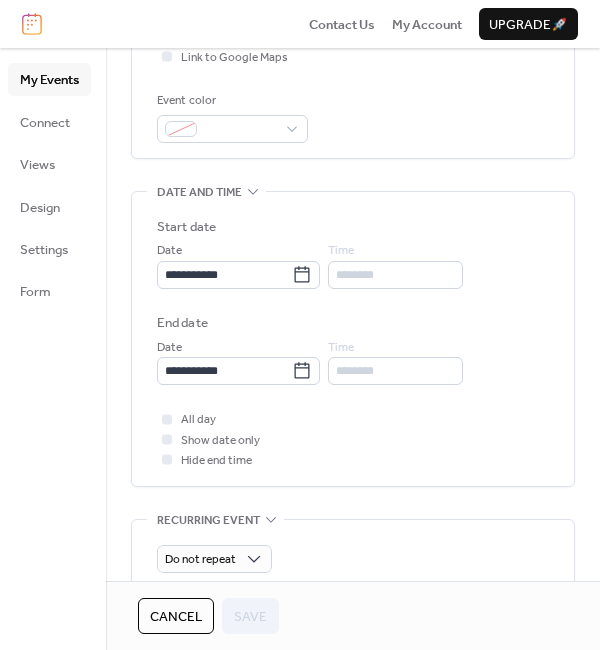 scroll, scrollTop: 500, scrollLeft: 0, axis: vertical 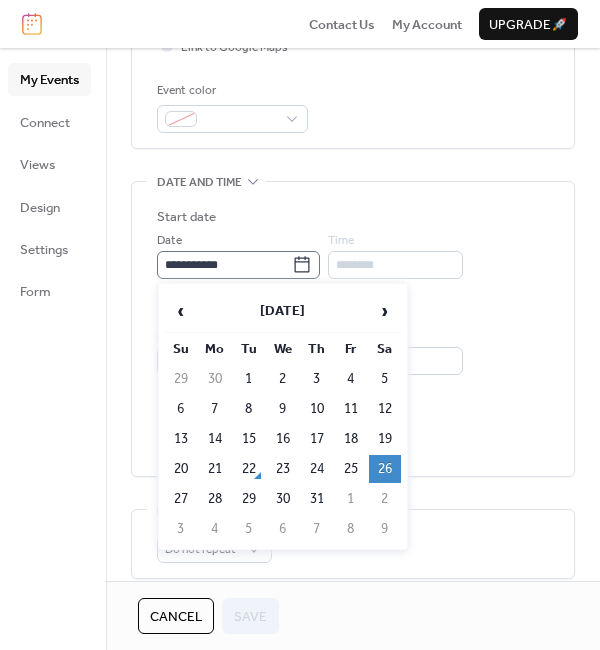 click 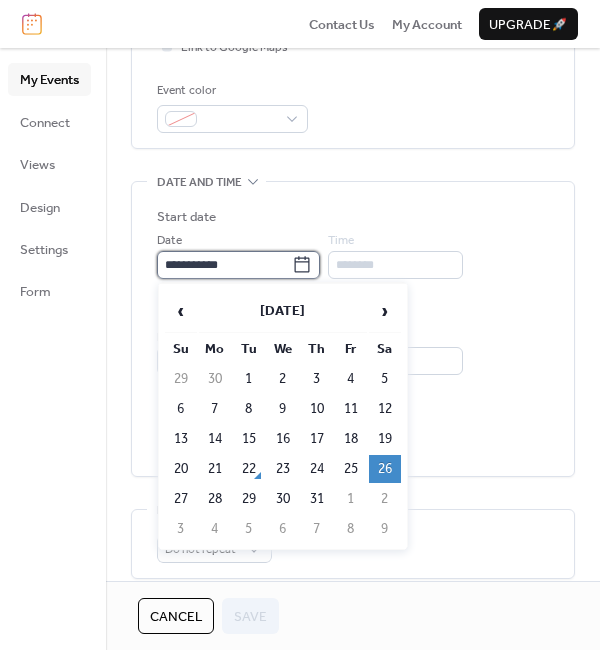 click on "**********" at bounding box center [224, 265] 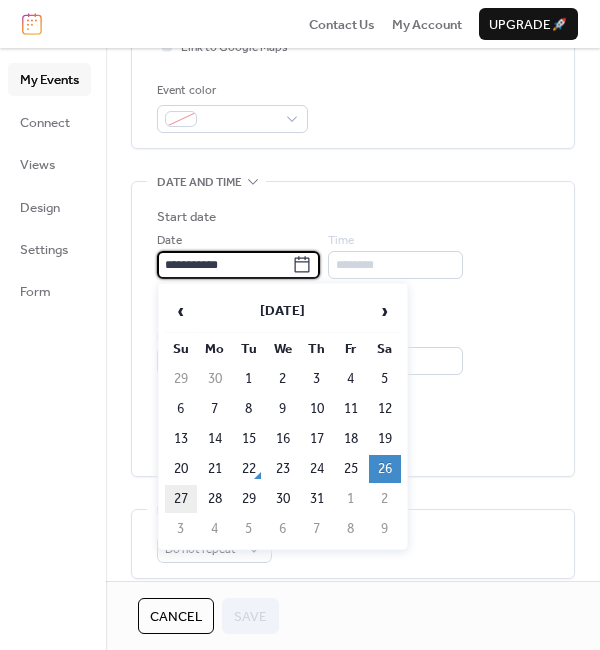 click on "27" at bounding box center (181, 499) 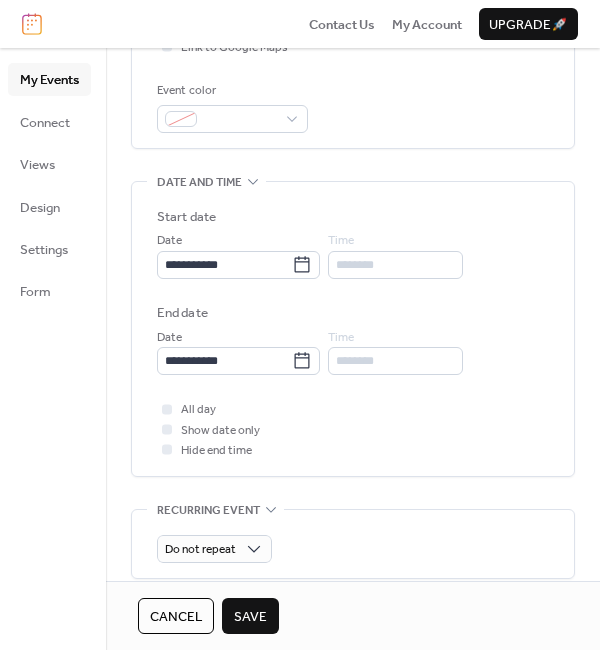 click on "Save" at bounding box center (250, 617) 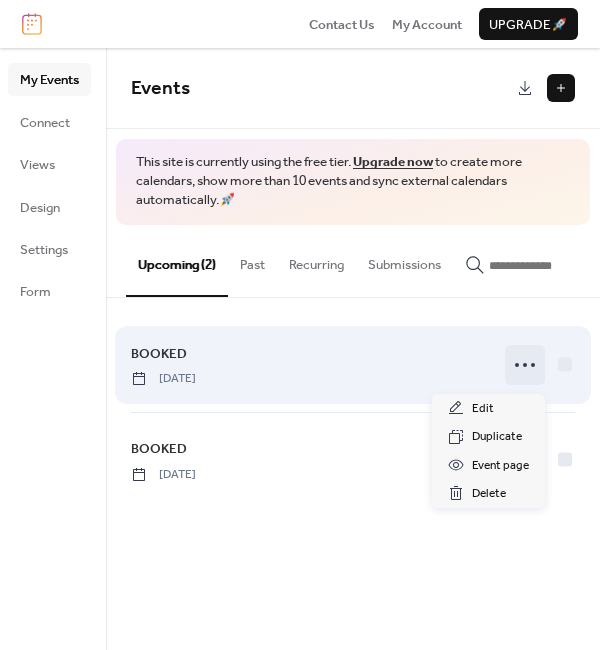 click 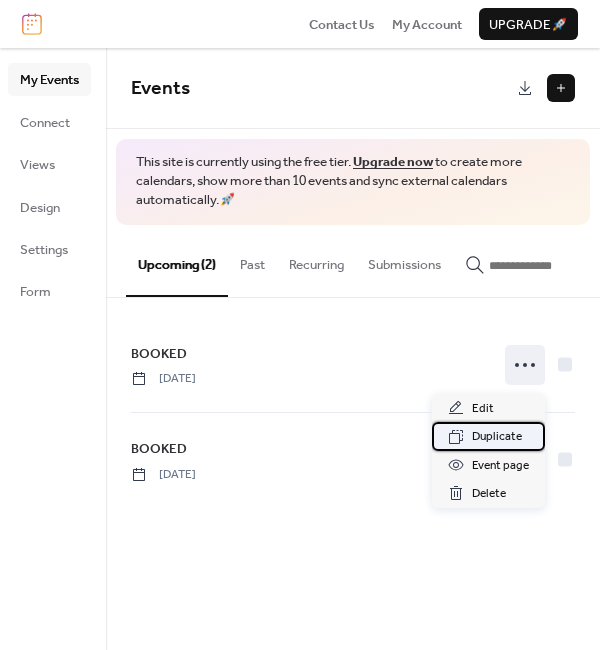 click on "Duplicate" at bounding box center (497, 437) 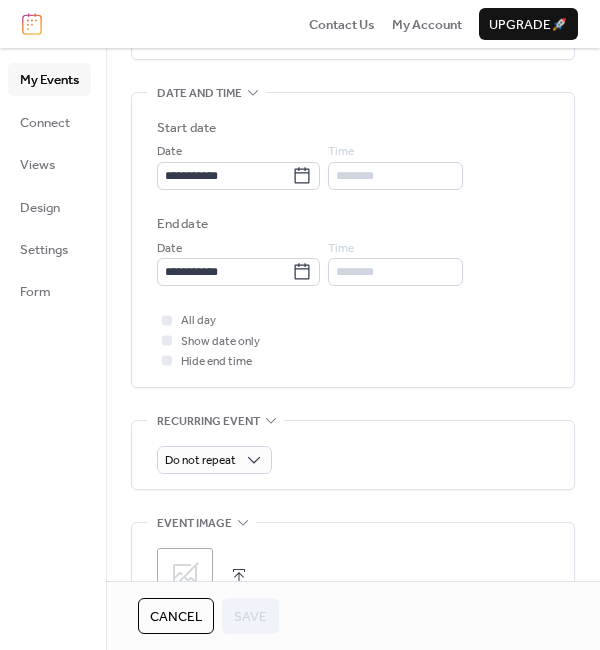 scroll, scrollTop: 600, scrollLeft: 0, axis: vertical 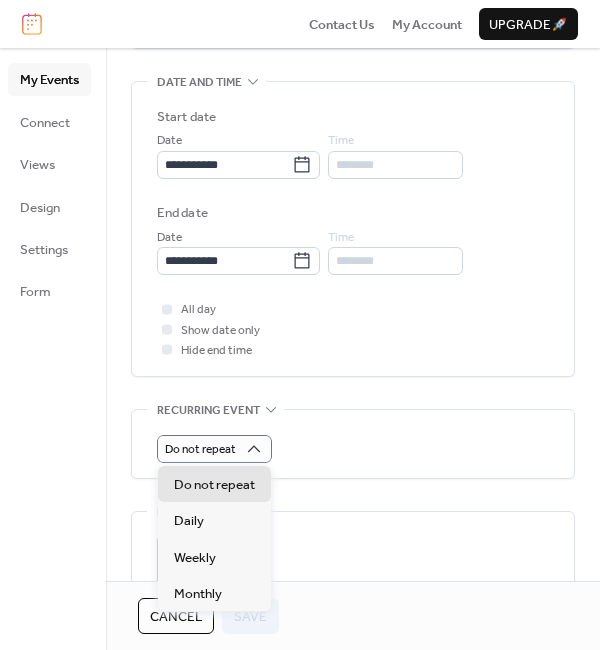 click on "Do not repeat" at bounding box center (353, 444) 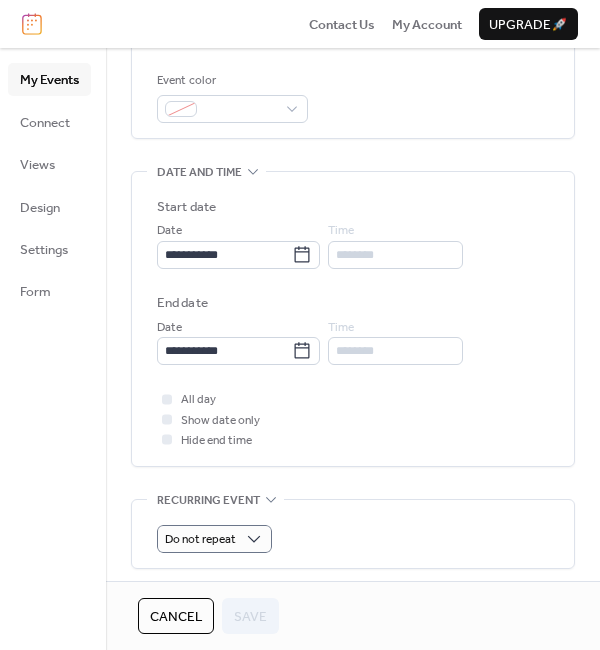 scroll, scrollTop: 500, scrollLeft: 0, axis: vertical 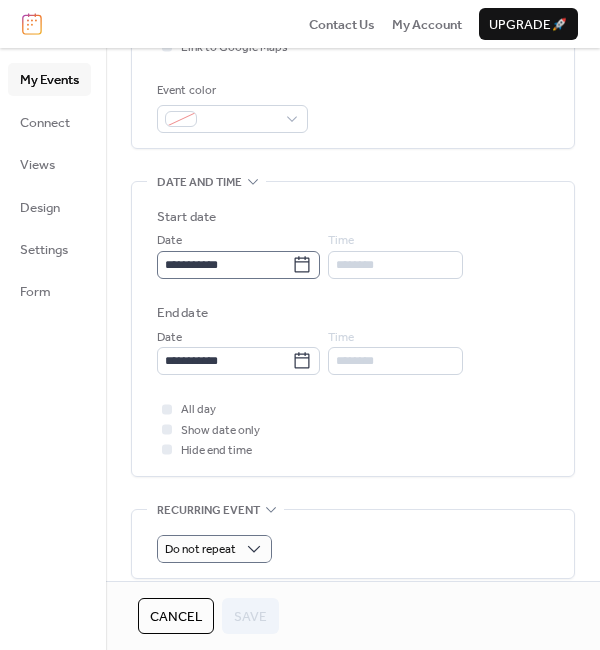 click 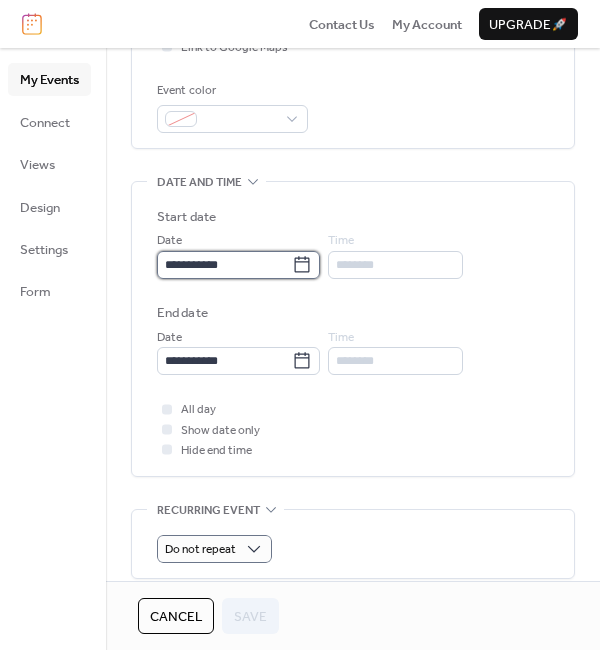 click on "**********" at bounding box center (224, 265) 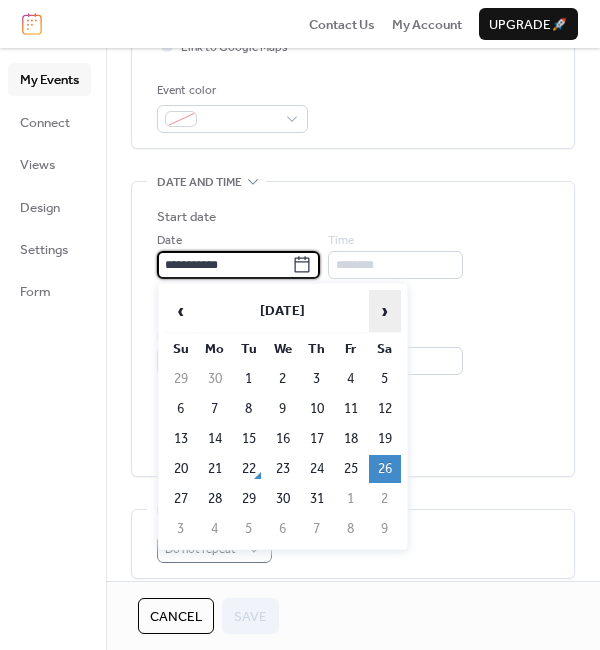 click on "›" at bounding box center (385, 311) 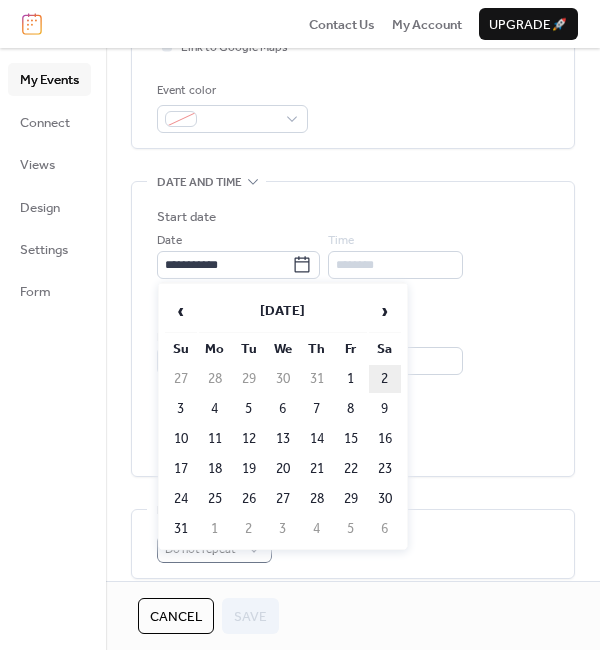 click on "2" at bounding box center [385, 379] 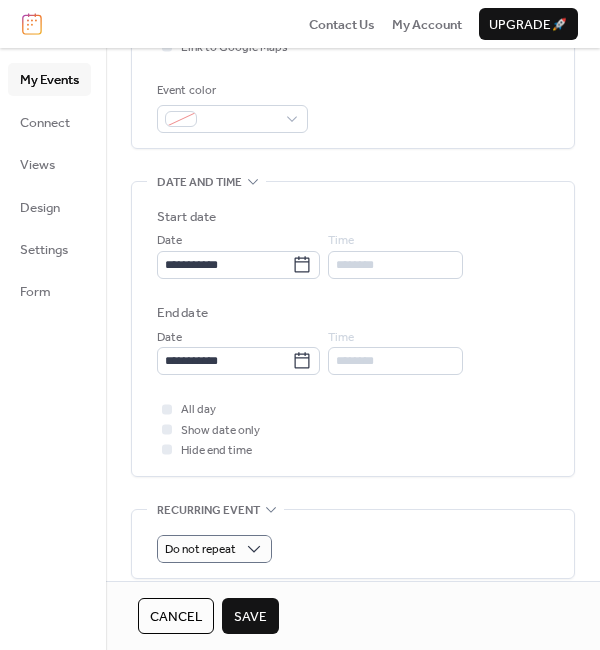 click on "Save" at bounding box center (250, 617) 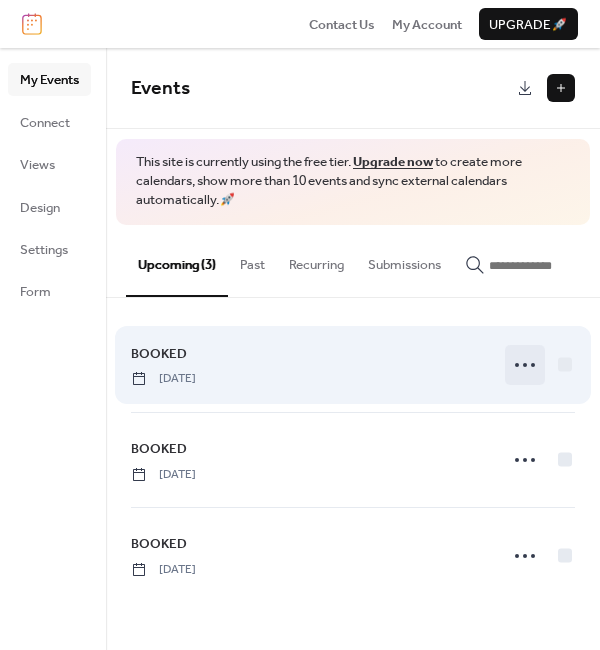 click 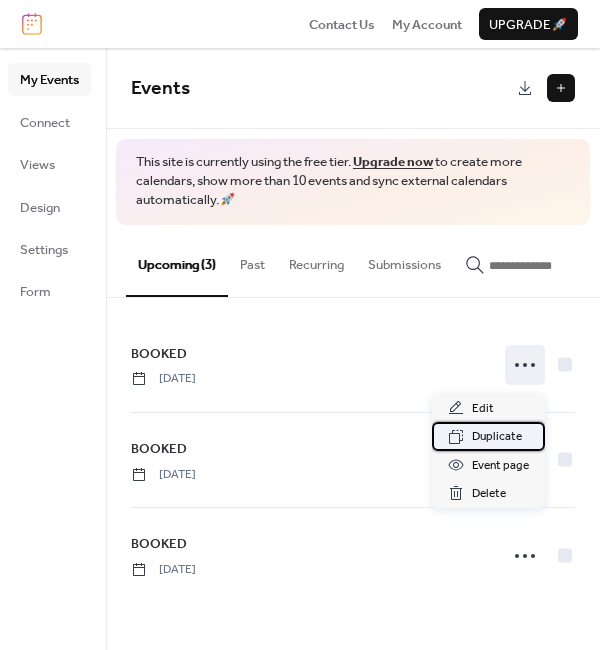 click on "Duplicate" at bounding box center [497, 437] 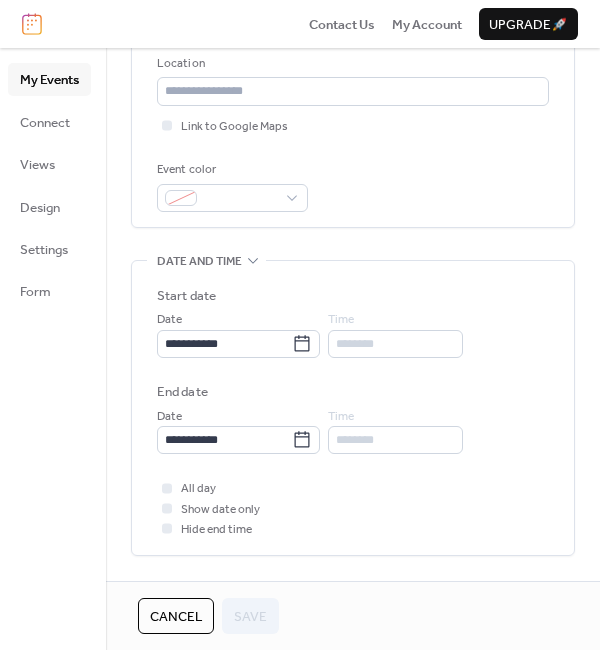 scroll, scrollTop: 500, scrollLeft: 0, axis: vertical 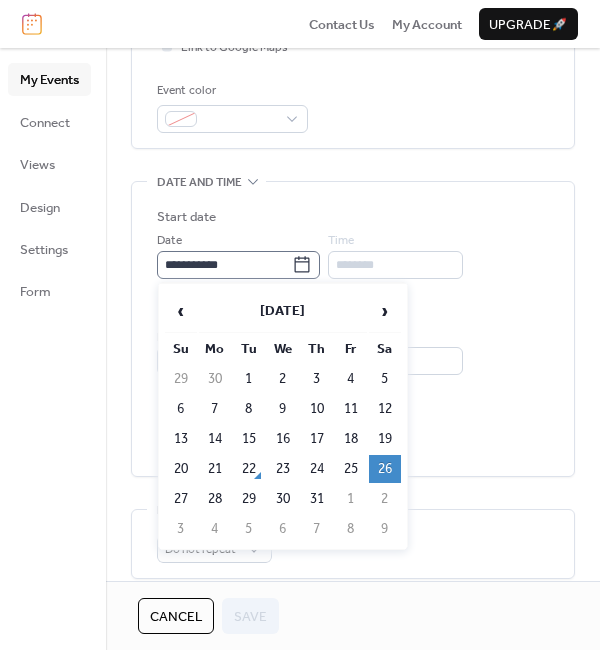 click 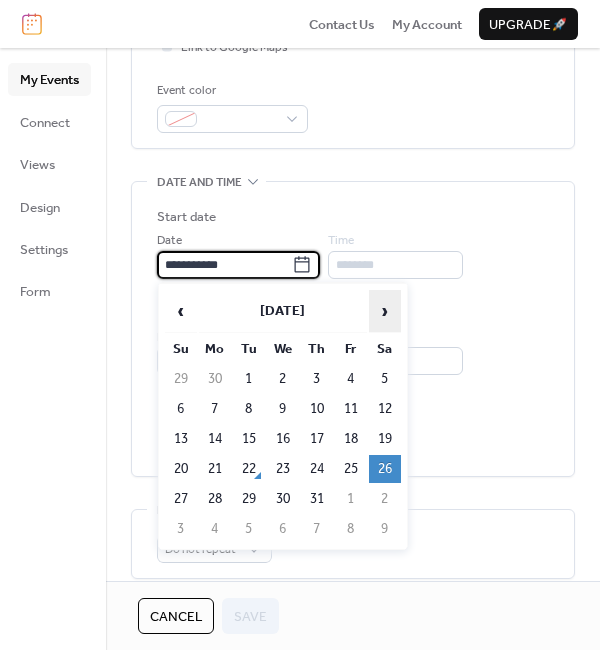 click on "›" at bounding box center [385, 311] 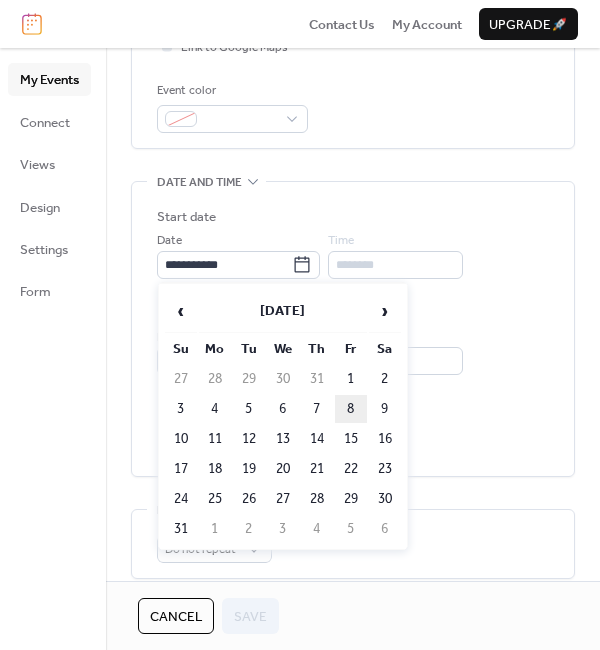 click on "8" at bounding box center [351, 409] 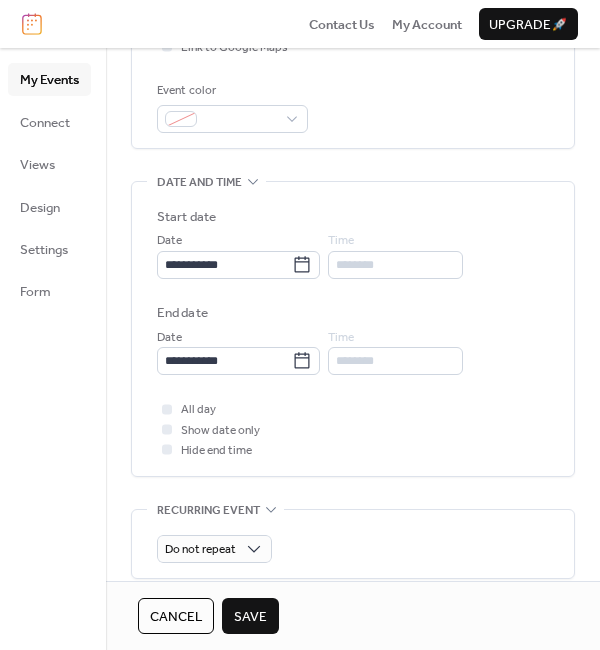 click on "Save" at bounding box center [250, 617] 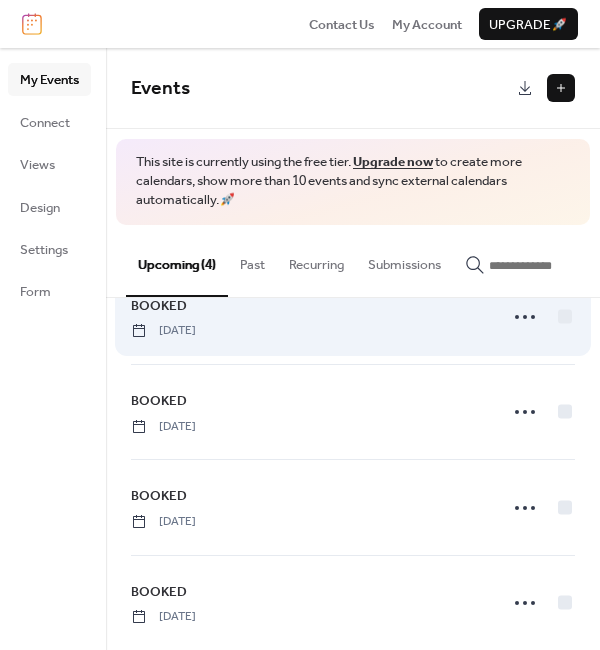 scroll, scrollTop: 72, scrollLeft: 0, axis: vertical 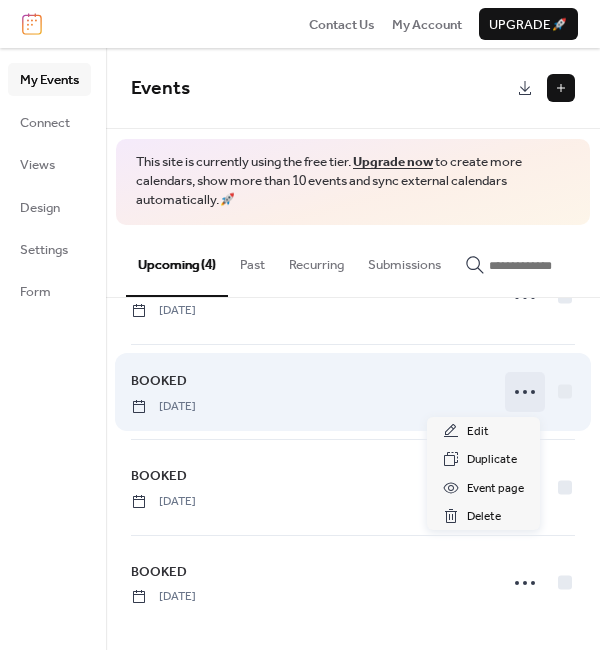 click 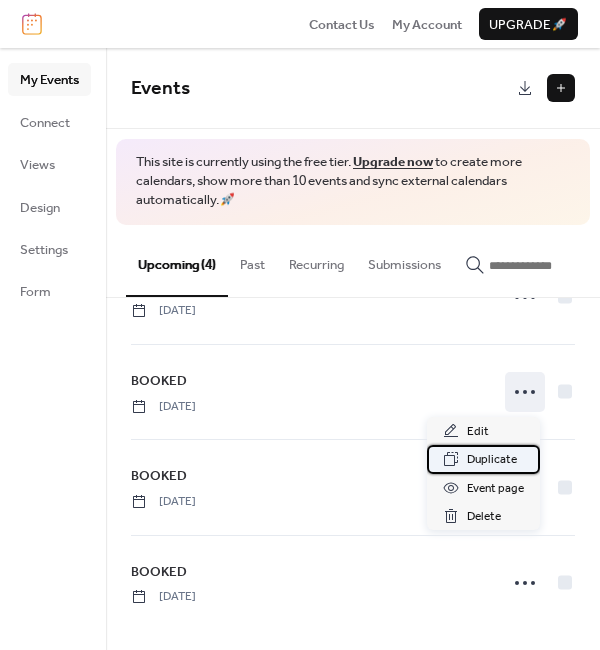 click on "Duplicate" at bounding box center (492, 460) 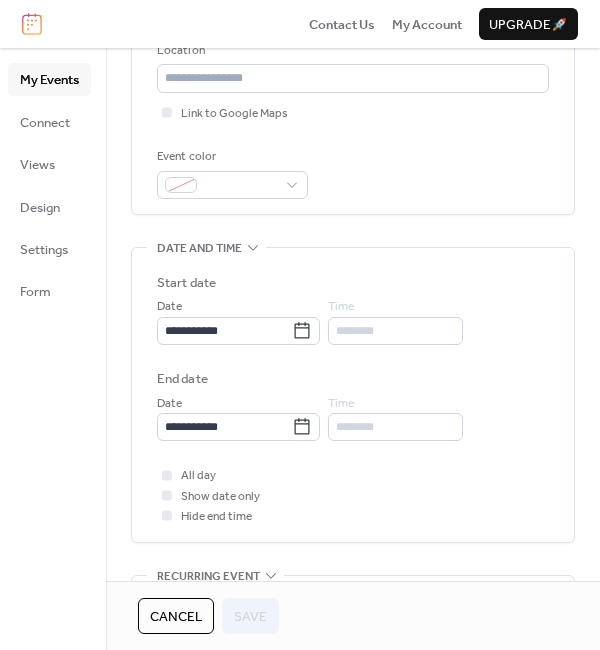 scroll, scrollTop: 600, scrollLeft: 0, axis: vertical 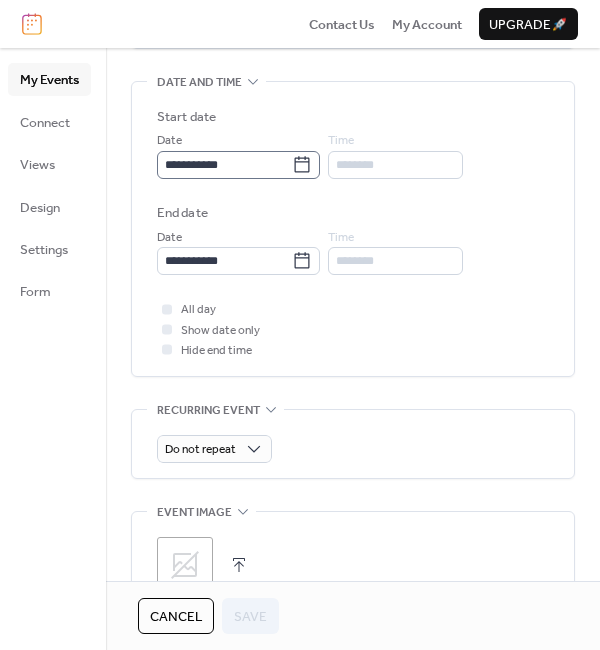 click on "**********" at bounding box center [238, 165] 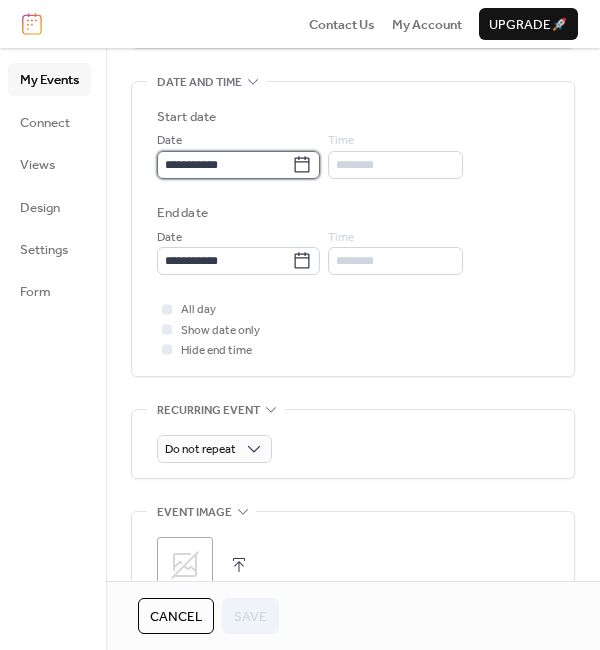 click on "**********" at bounding box center [224, 165] 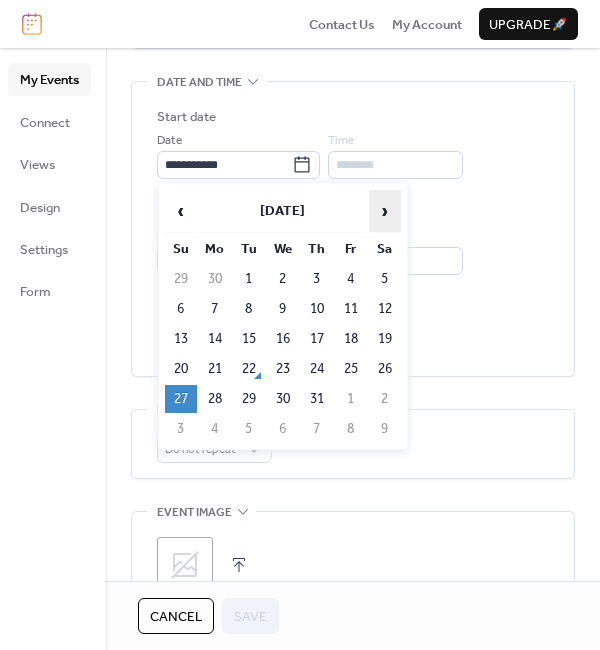 click on "›" at bounding box center [385, 211] 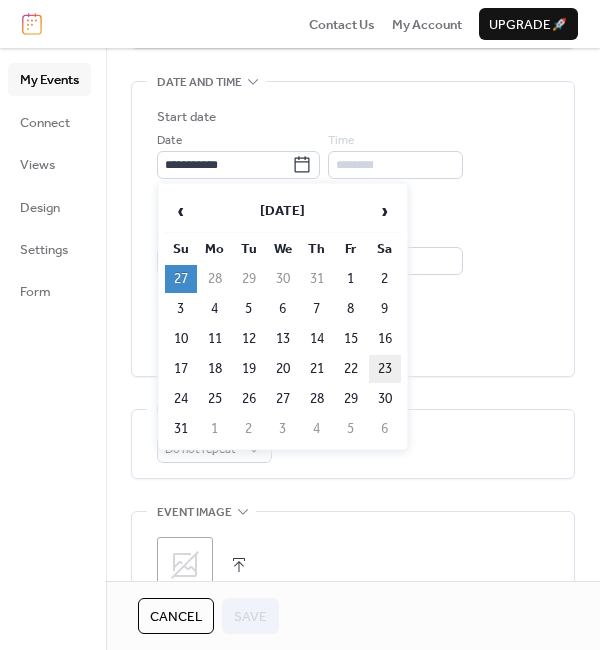 click on "23" at bounding box center [385, 369] 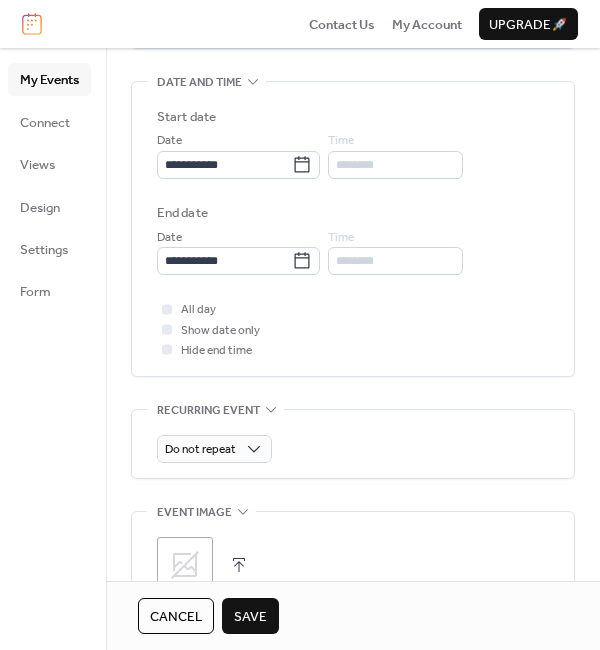 click on "Save" at bounding box center [250, 617] 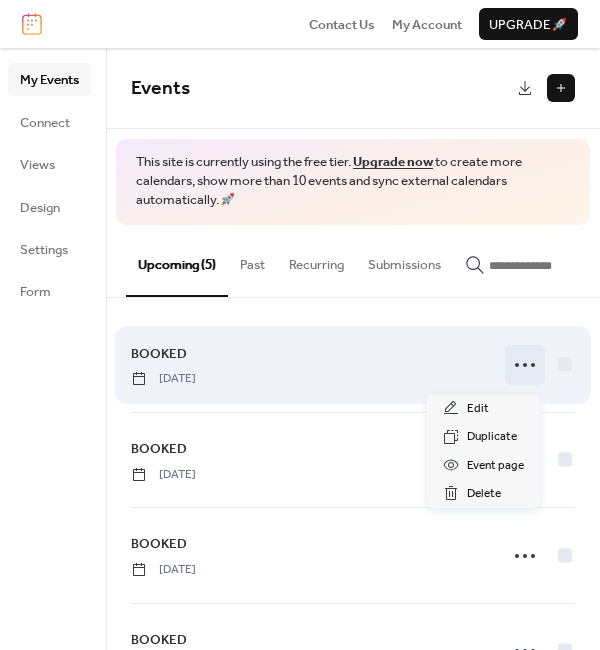 click 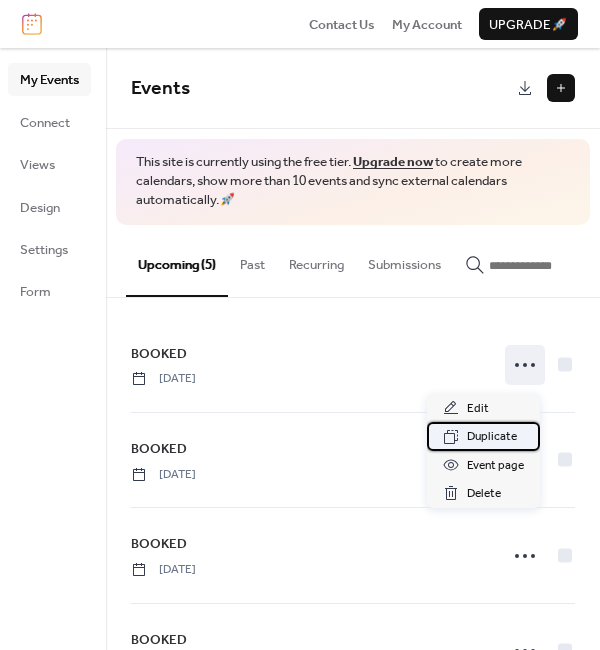 click on "Duplicate" at bounding box center [492, 437] 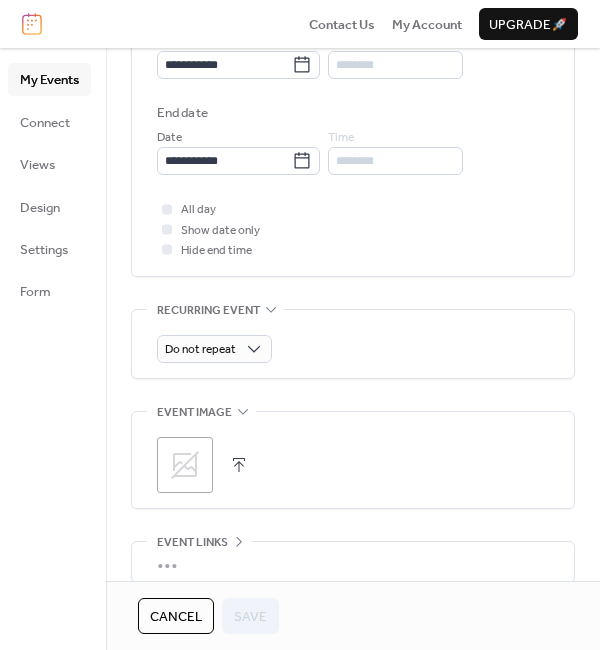 scroll, scrollTop: 600, scrollLeft: 0, axis: vertical 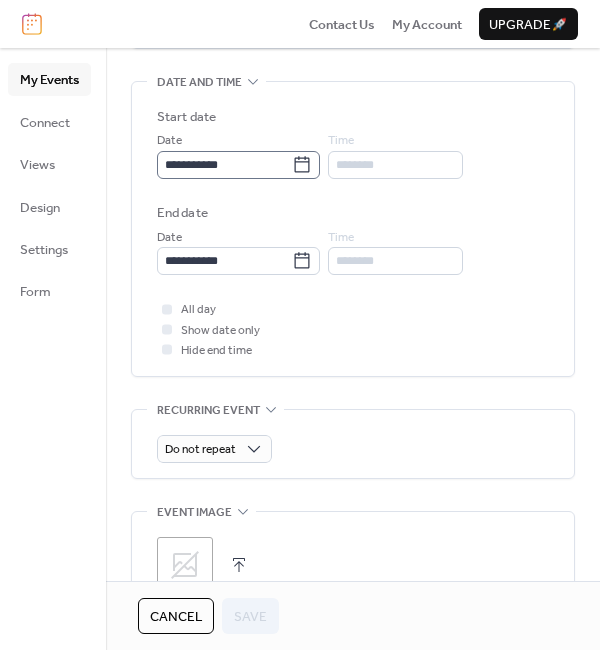click 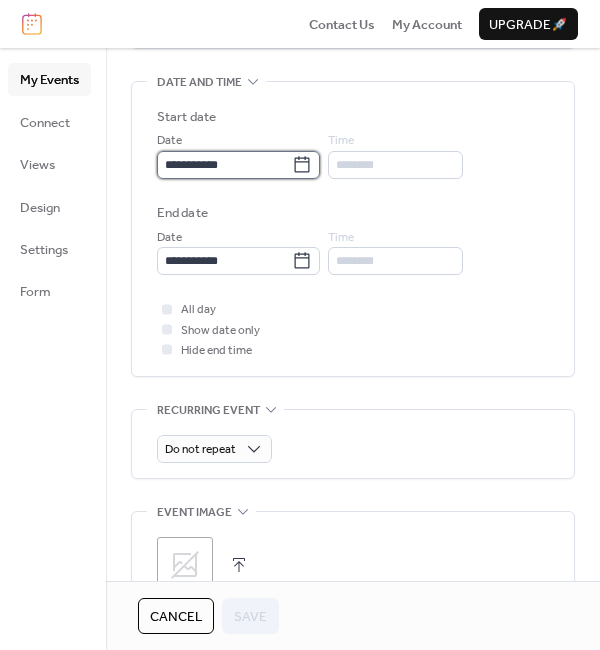 click on "**********" at bounding box center (224, 165) 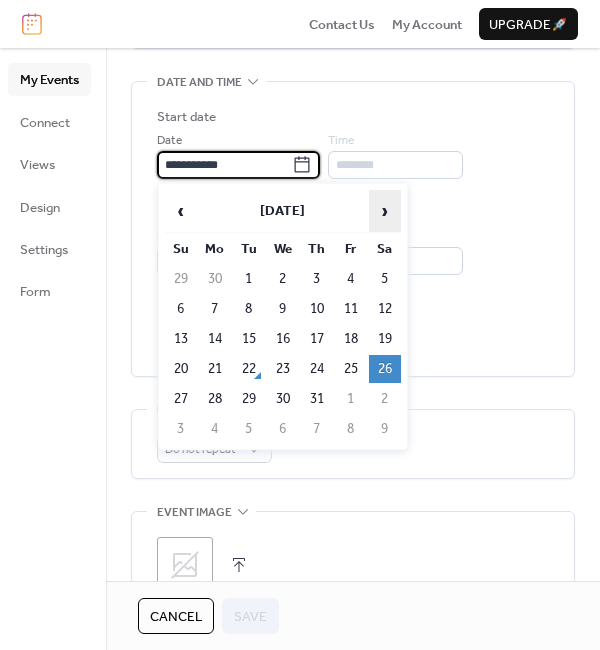 click on "›" at bounding box center (385, 211) 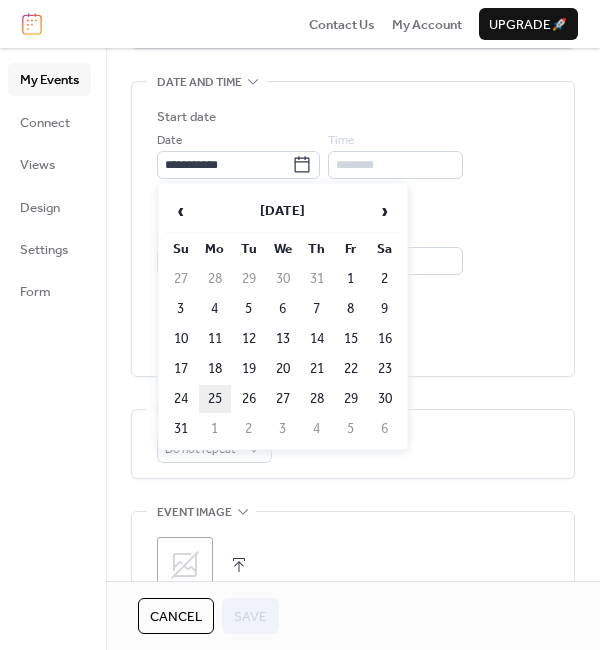 click on "25" at bounding box center [215, 399] 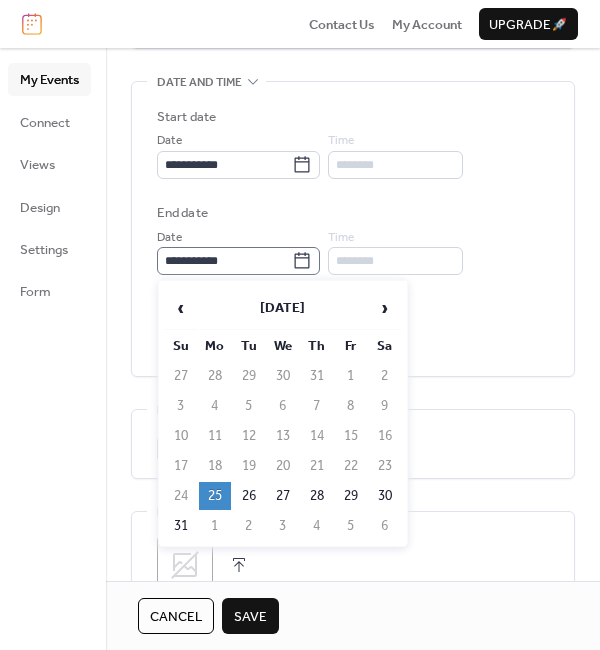 click 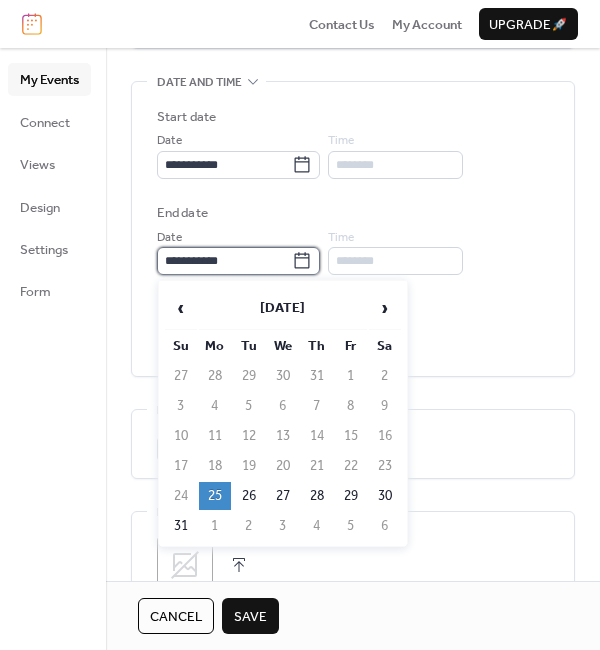click on "**********" at bounding box center (224, 261) 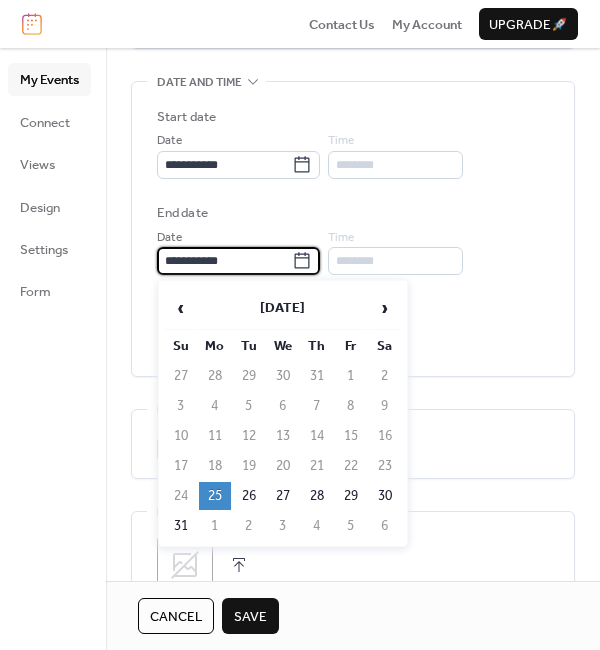 click on "All day Show date only Hide end time" at bounding box center (353, 329) 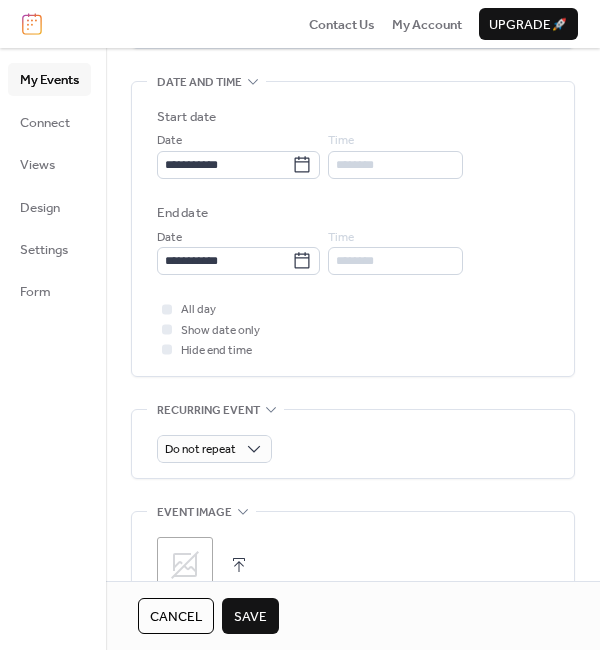 click on "Save" at bounding box center [250, 617] 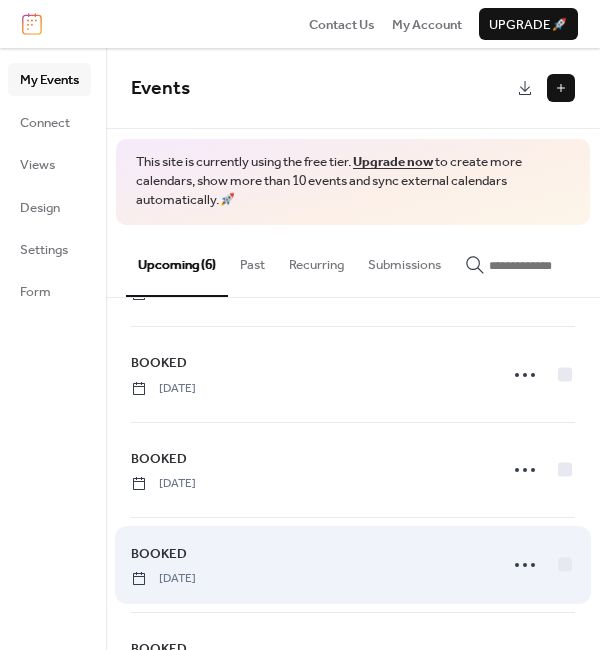 scroll, scrollTop: 64, scrollLeft: 0, axis: vertical 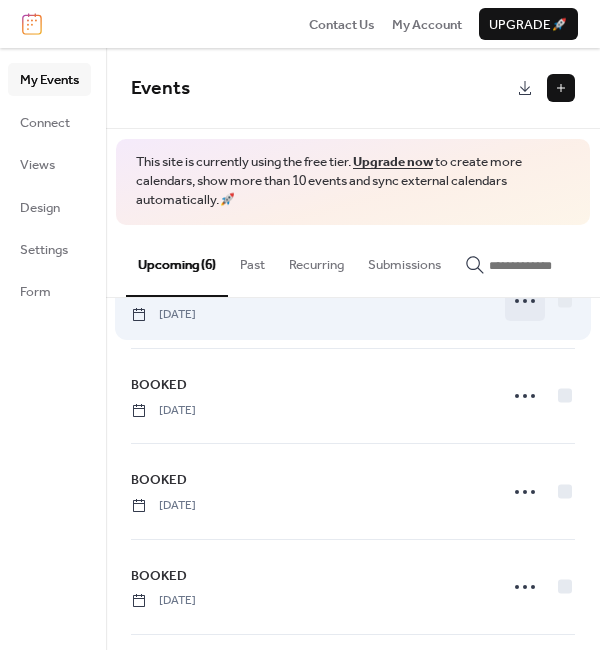 click 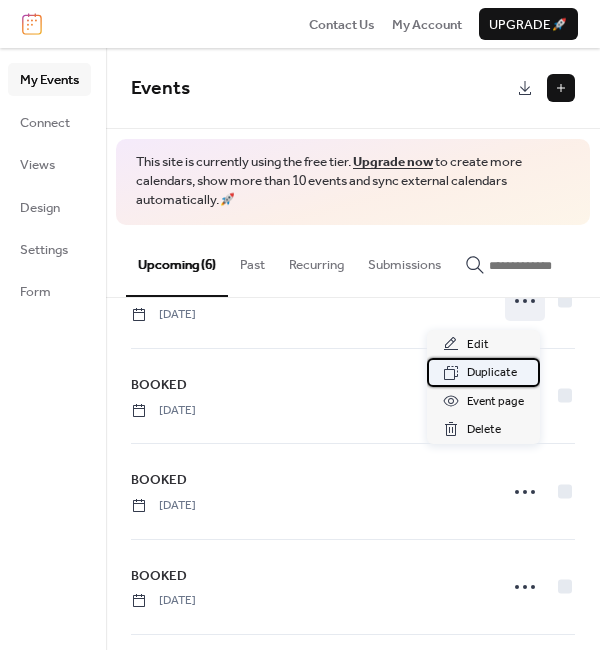 click on "Duplicate" at bounding box center (492, 373) 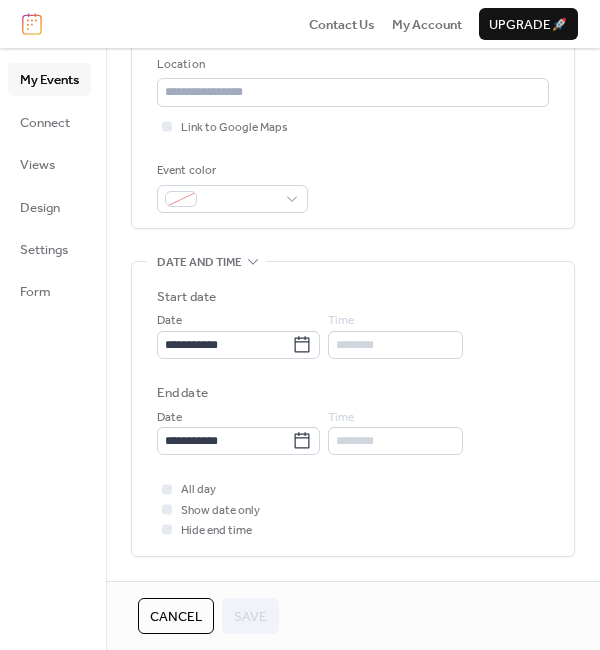 scroll, scrollTop: 600, scrollLeft: 0, axis: vertical 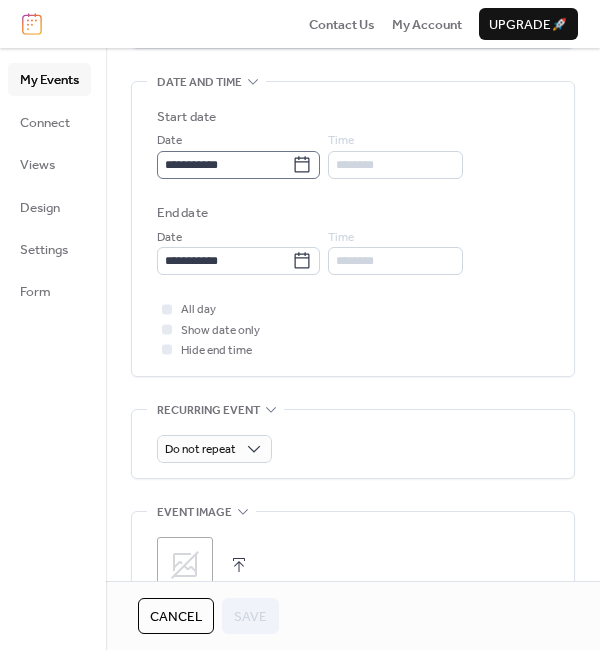click 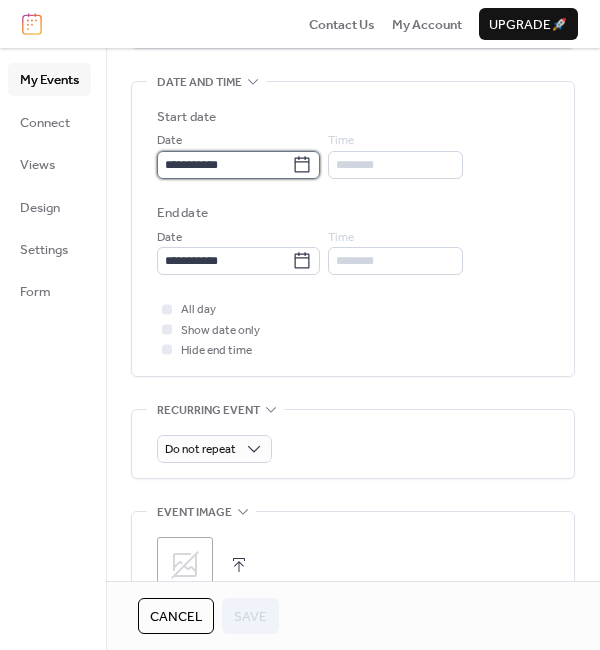 click on "**********" at bounding box center (224, 165) 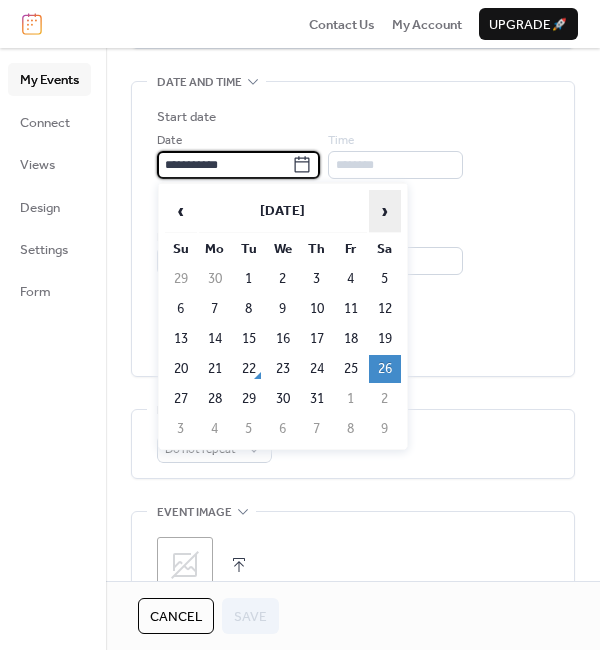 click on "›" at bounding box center [385, 211] 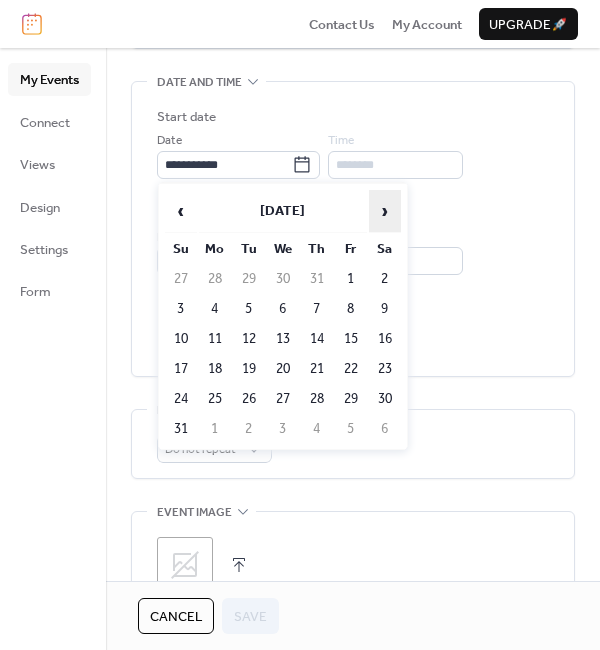 click on "›" at bounding box center (385, 211) 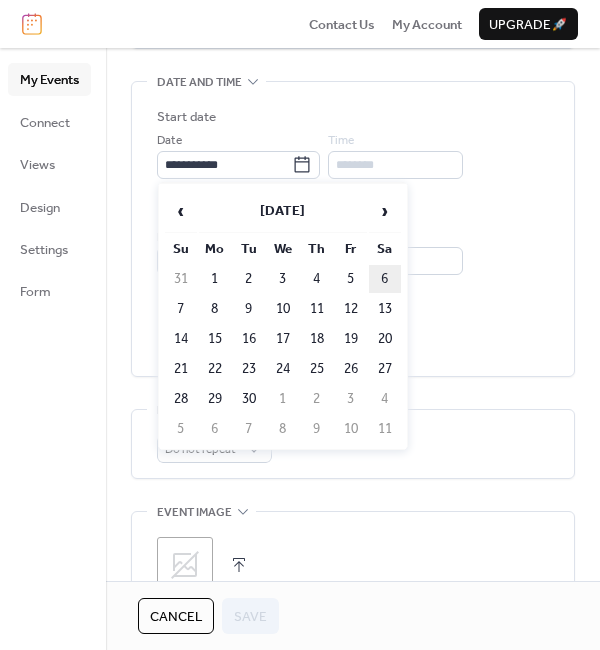 click on "6" at bounding box center (385, 279) 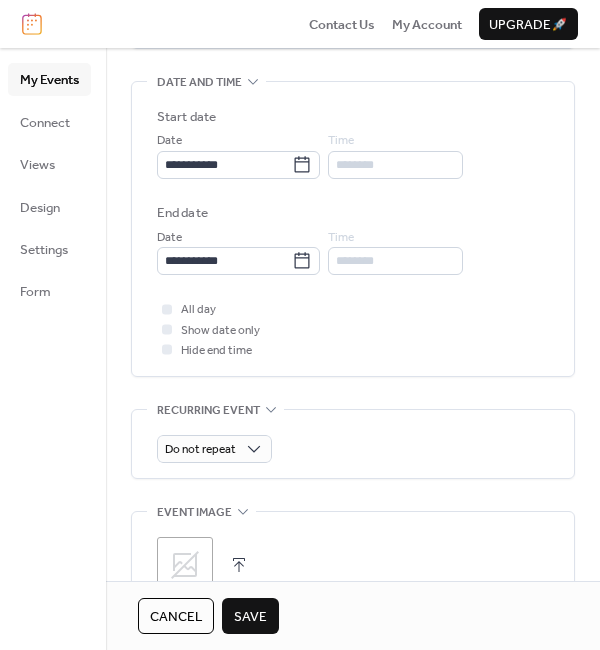 click on "Save" at bounding box center [250, 617] 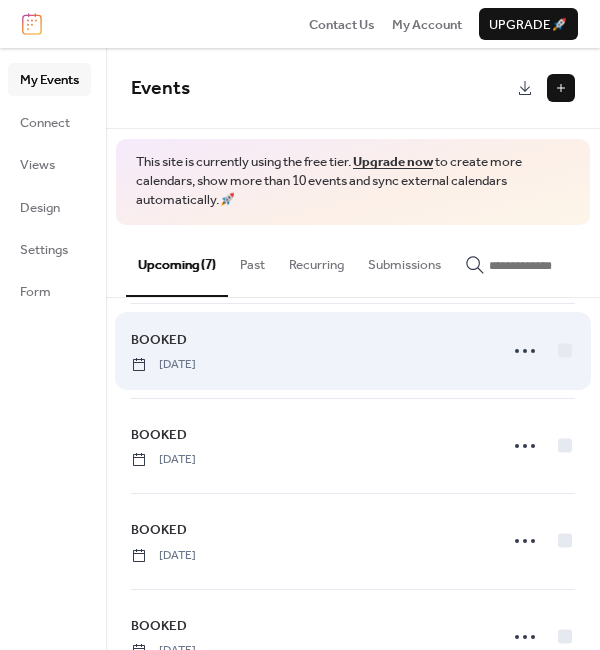 scroll, scrollTop: 359, scrollLeft: 0, axis: vertical 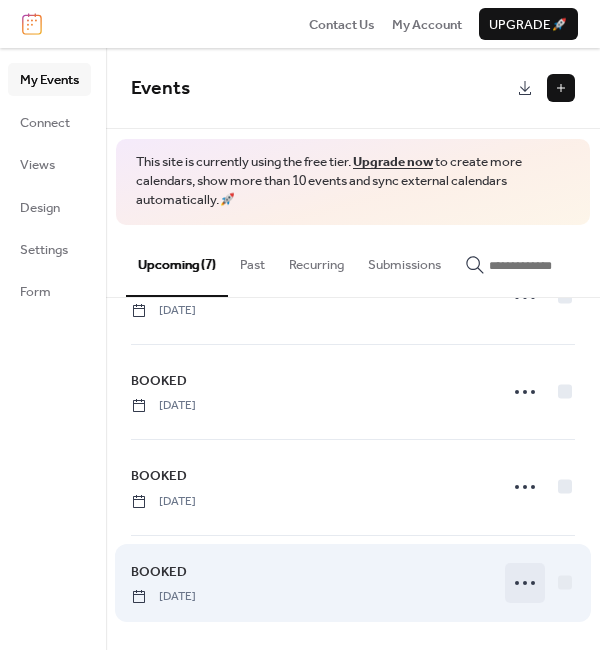 click 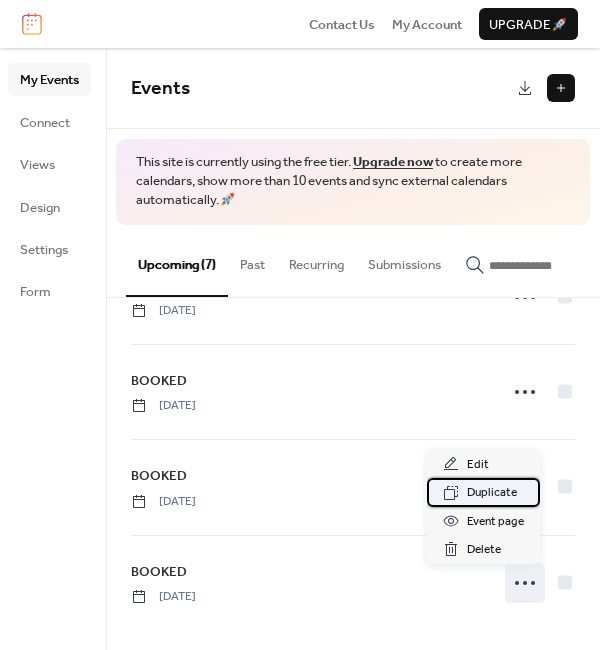 click on "Duplicate" at bounding box center [492, 493] 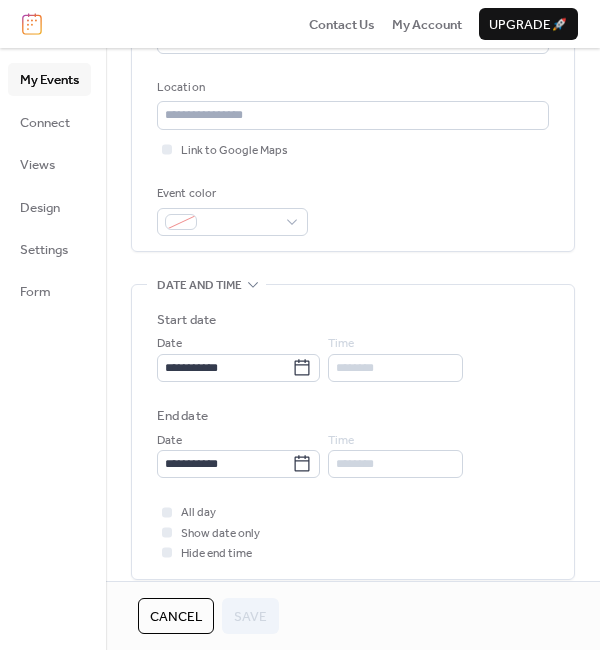 scroll, scrollTop: 400, scrollLeft: 0, axis: vertical 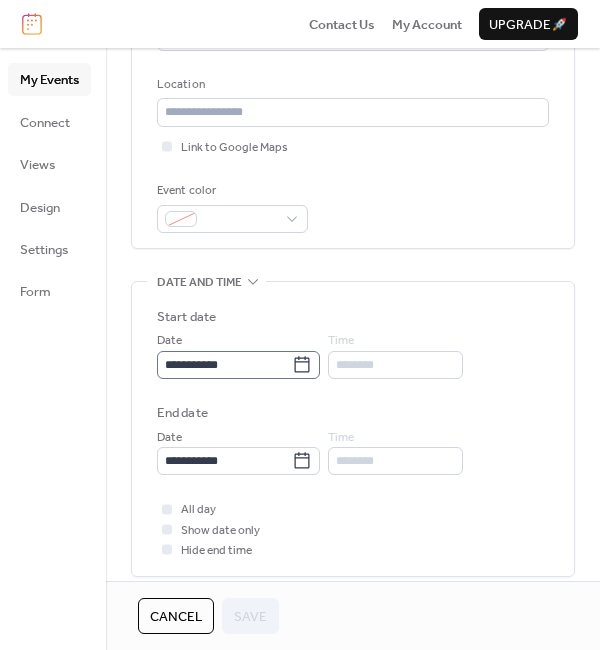 click on "**********" at bounding box center [238, 365] 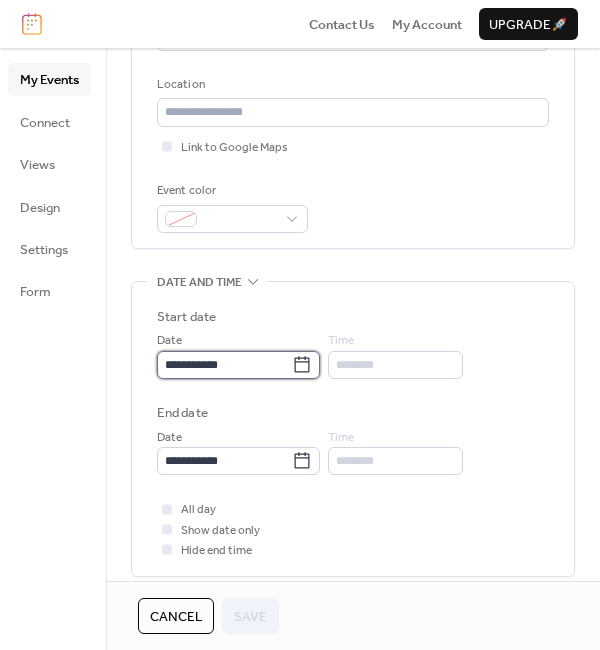 click on "**********" at bounding box center [224, 365] 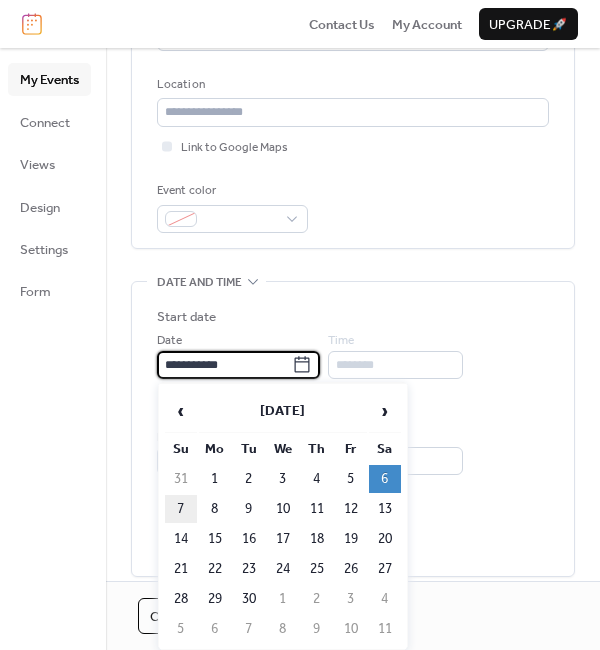 click on "7" at bounding box center [181, 509] 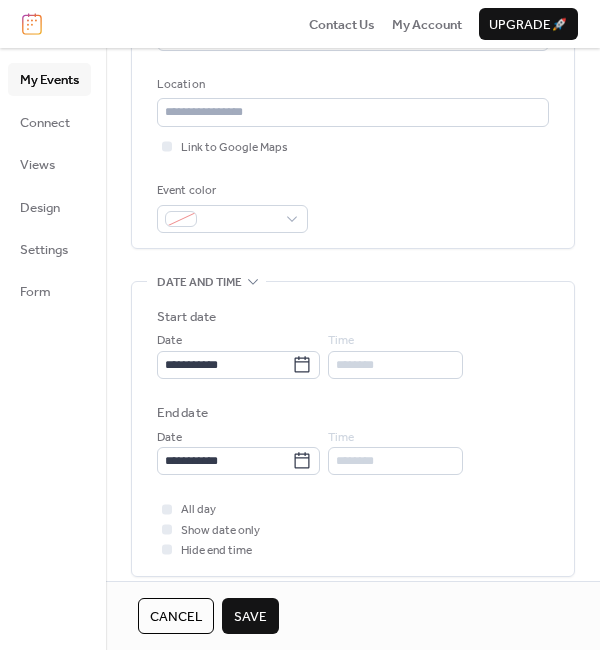 click on "Save" at bounding box center (250, 617) 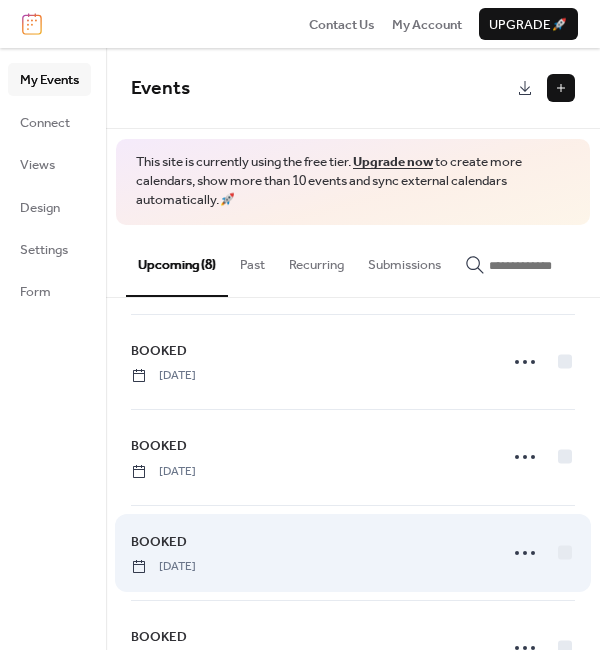 scroll, scrollTop: 455, scrollLeft: 0, axis: vertical 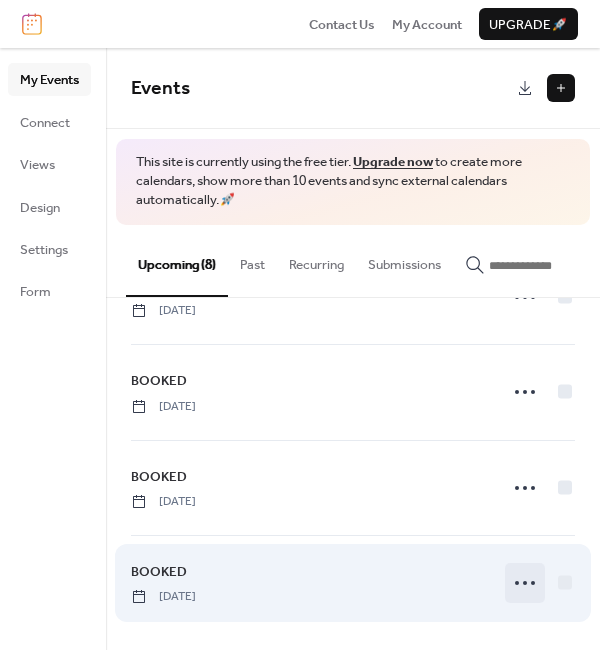 click 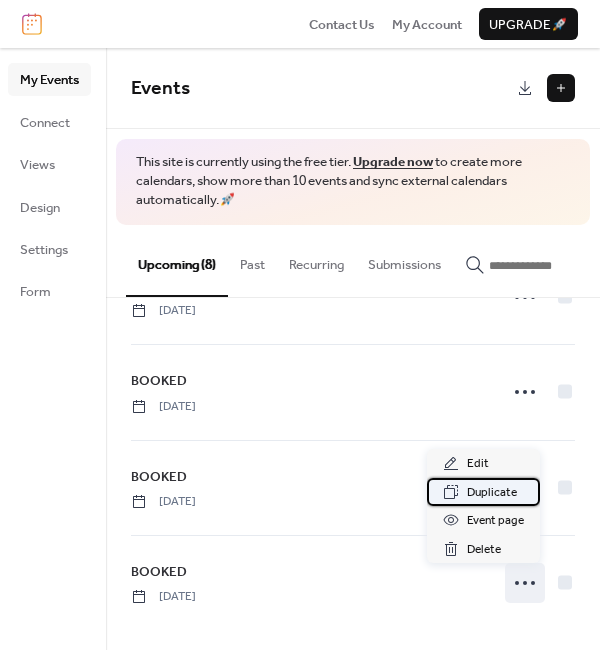click on "Duplicate" at bounding box center (492, 493) 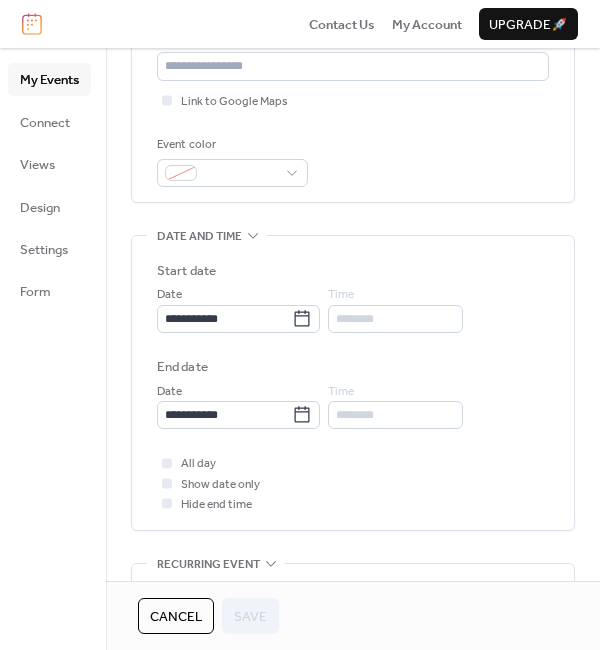 scroll, scrollTop: 500, scrollLeft: 0, axis: vertical 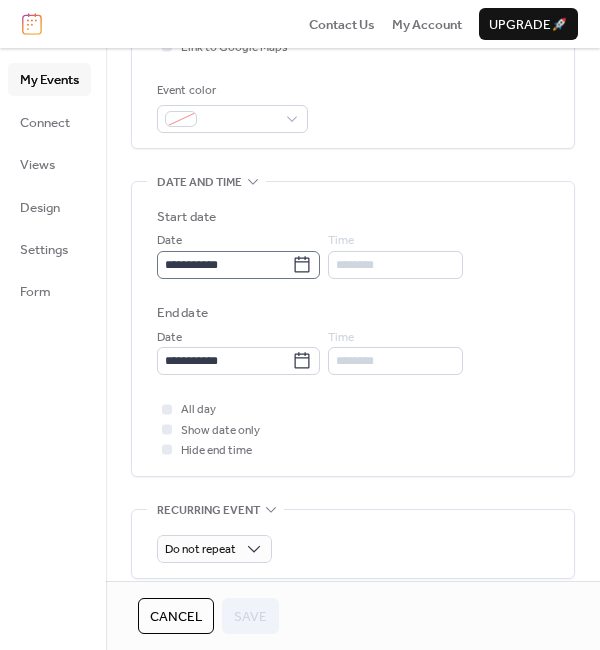 click on "**********" at bounding box center [238, 265] 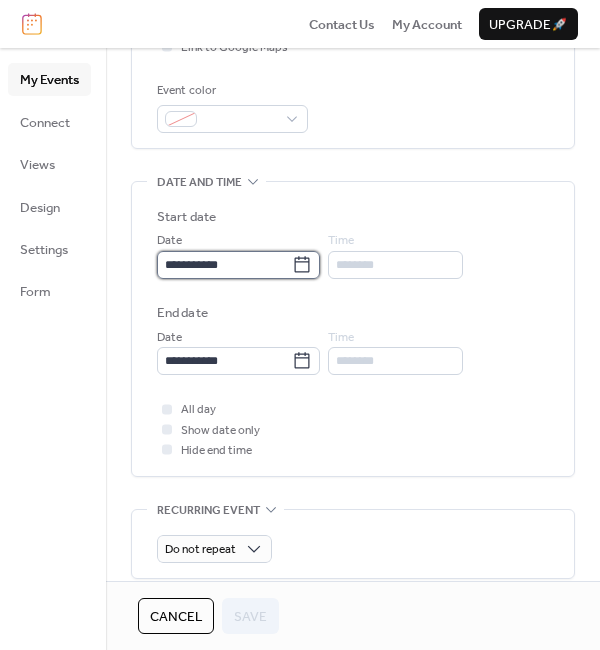click on "**********" at bounding box center (224, 265) 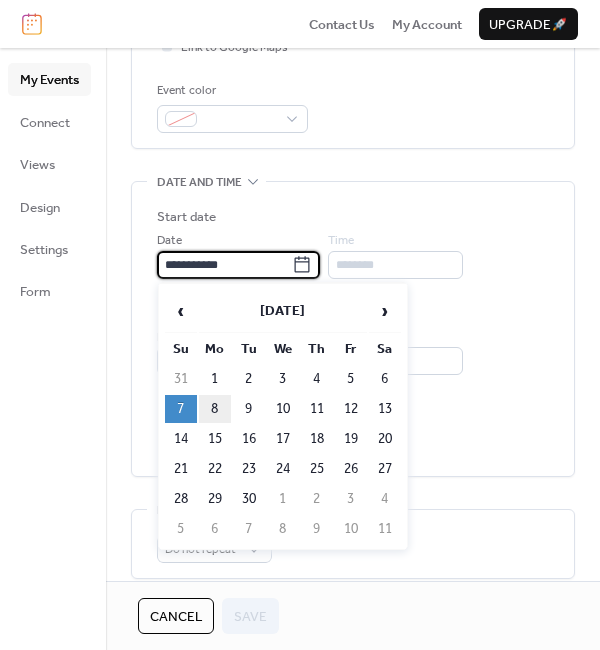 click on "8" at bounding box center (215, 409) 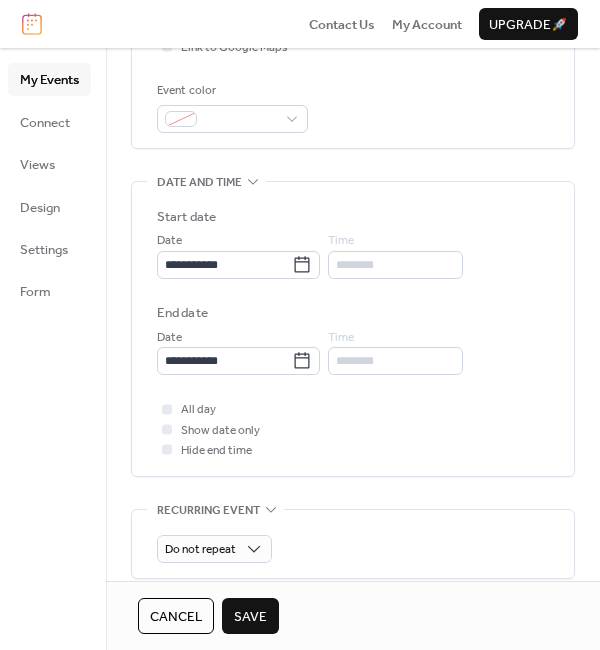 click on "Save" at bounding box center (250, 617) 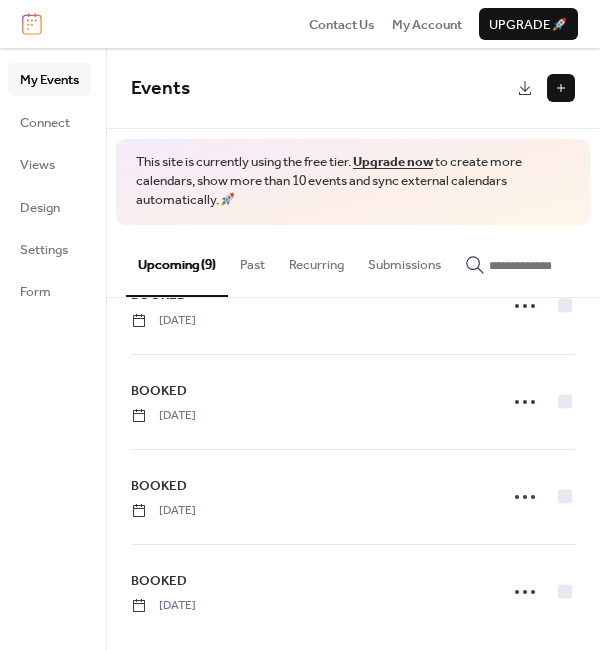 scroll, scrollTop: 550, scrollLeft: 0, axis: vertical 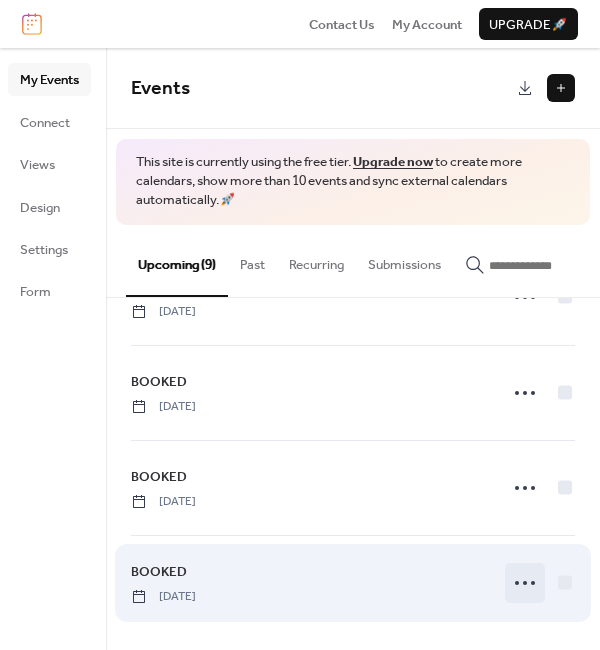 click 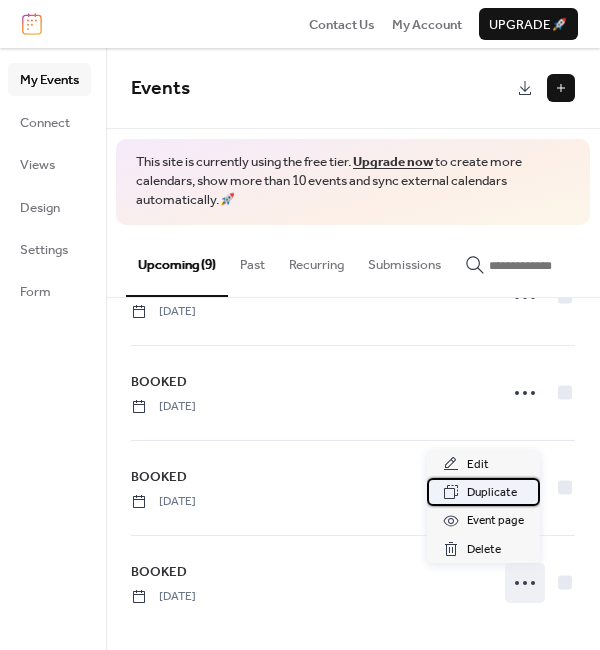 click on "Duplicate" at bounding box center [492, 493] 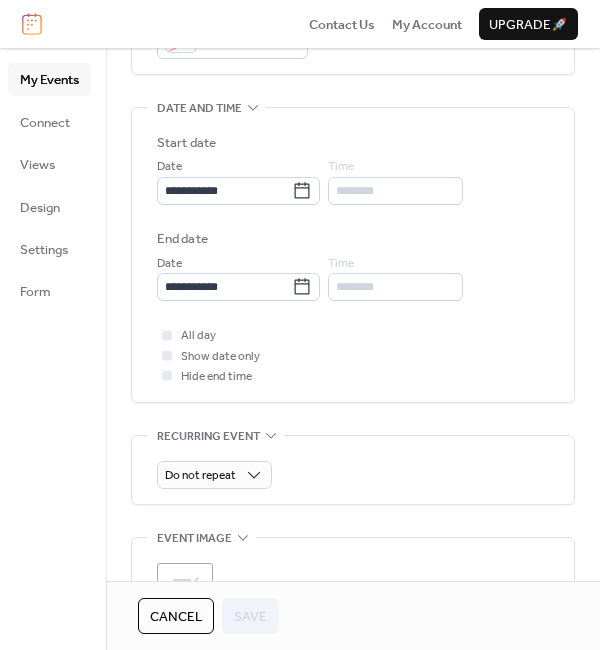 scroll, scrollTop: 600, scrollLeft: 0, axis: vertical 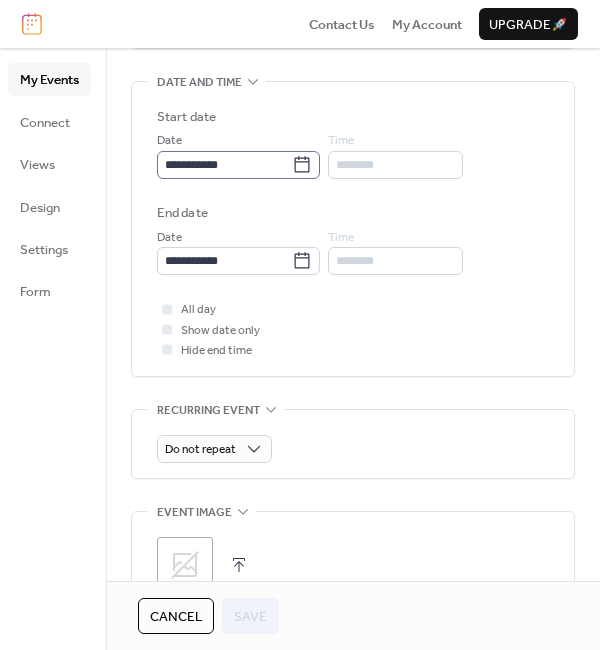 click 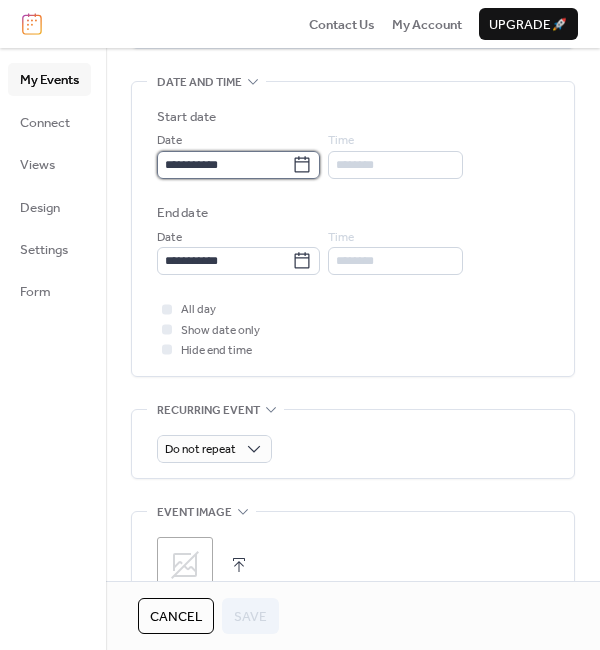 click on "**********" at bounding box center [224, 165] 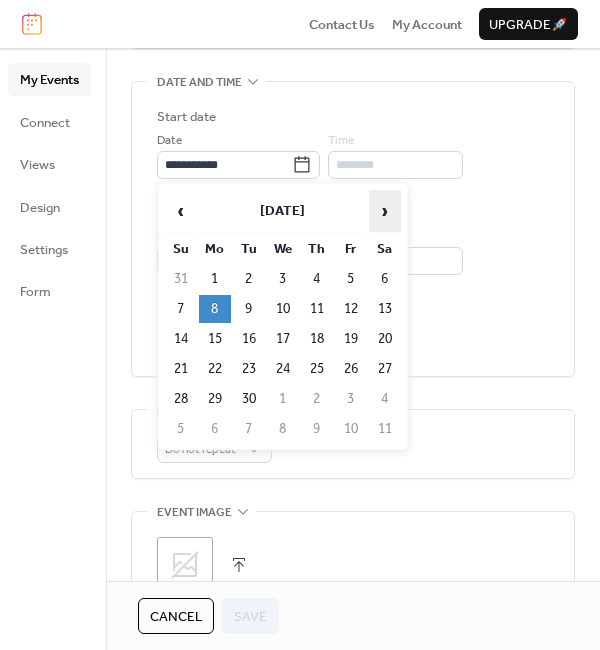 click on "›" at bounding box center (385, 211) 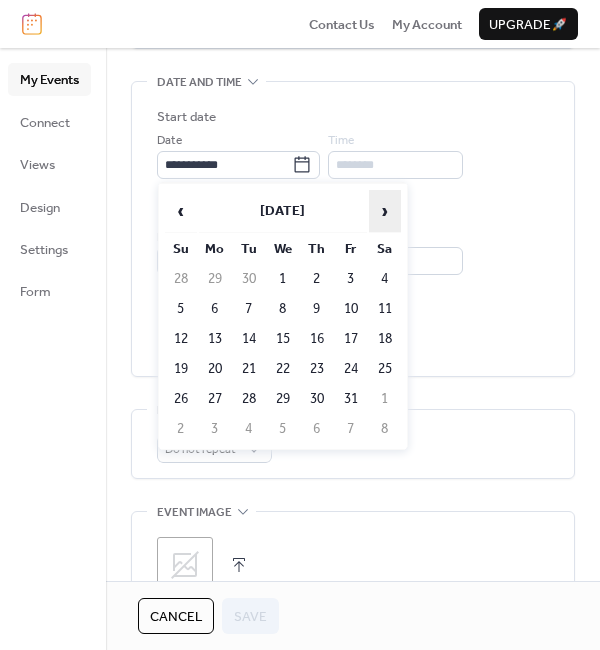 click on "›" at bounding box center [385, 211] 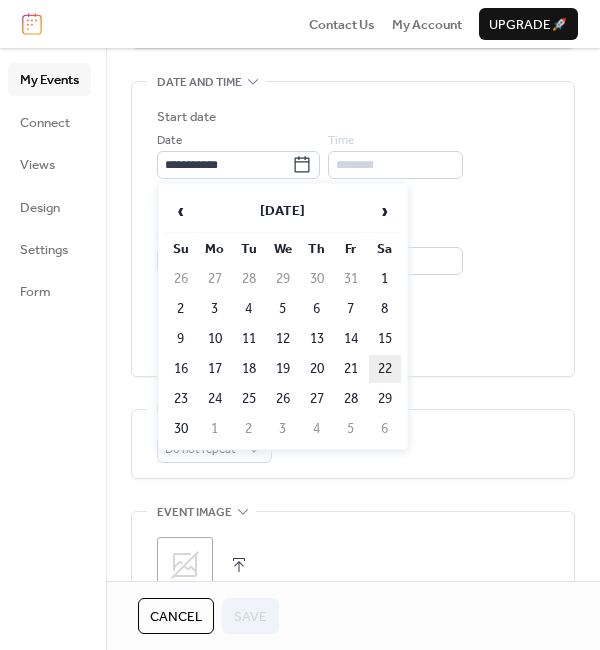 click on "22" at bounding box center (385, 369) 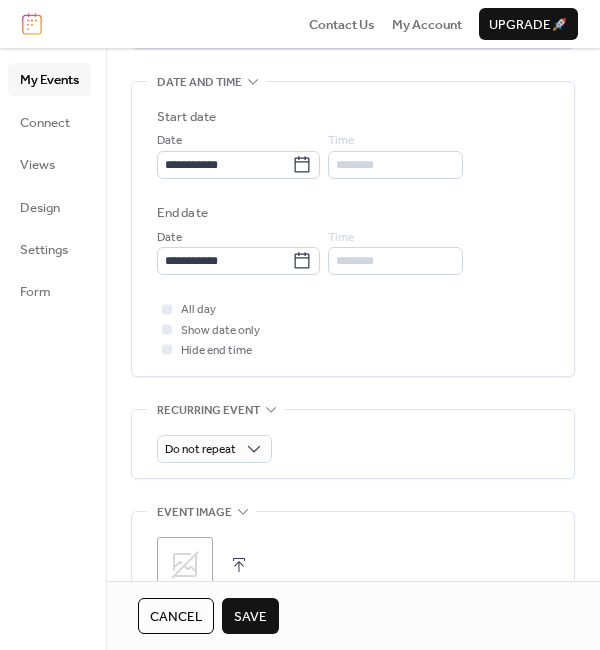 click on "Save" at bounding box center (250, 617) 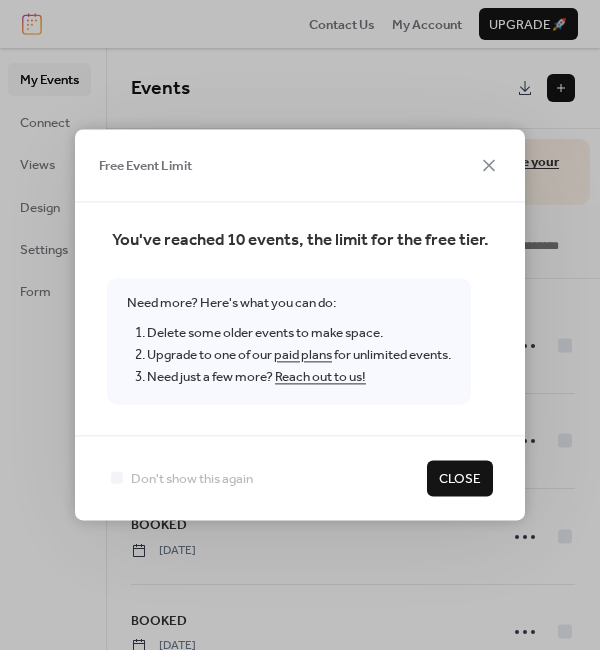 click on "paid plans" at bounding box center [303, 355] 